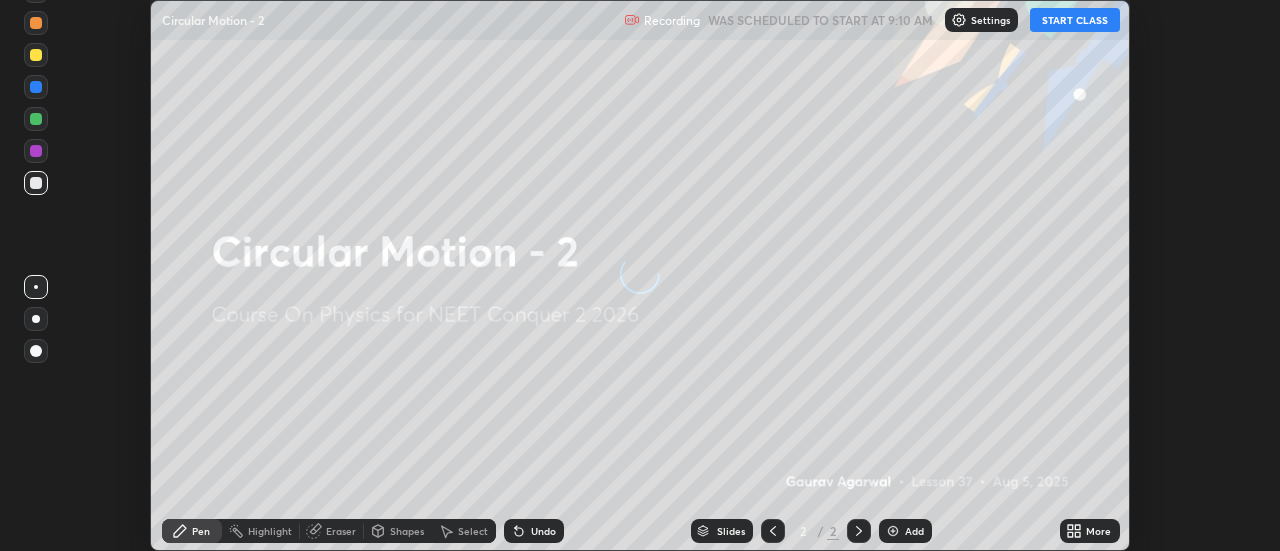 scroll, scrollTop: 0, scrollLeft: 0, axis: both 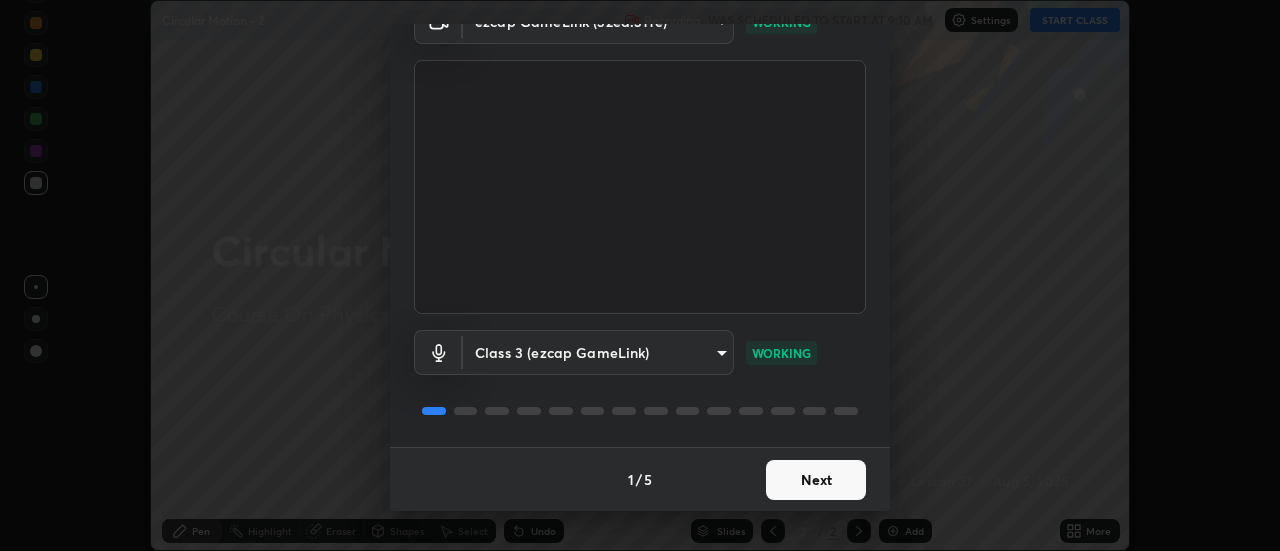click on "Next" at bounding box center [816, 480] 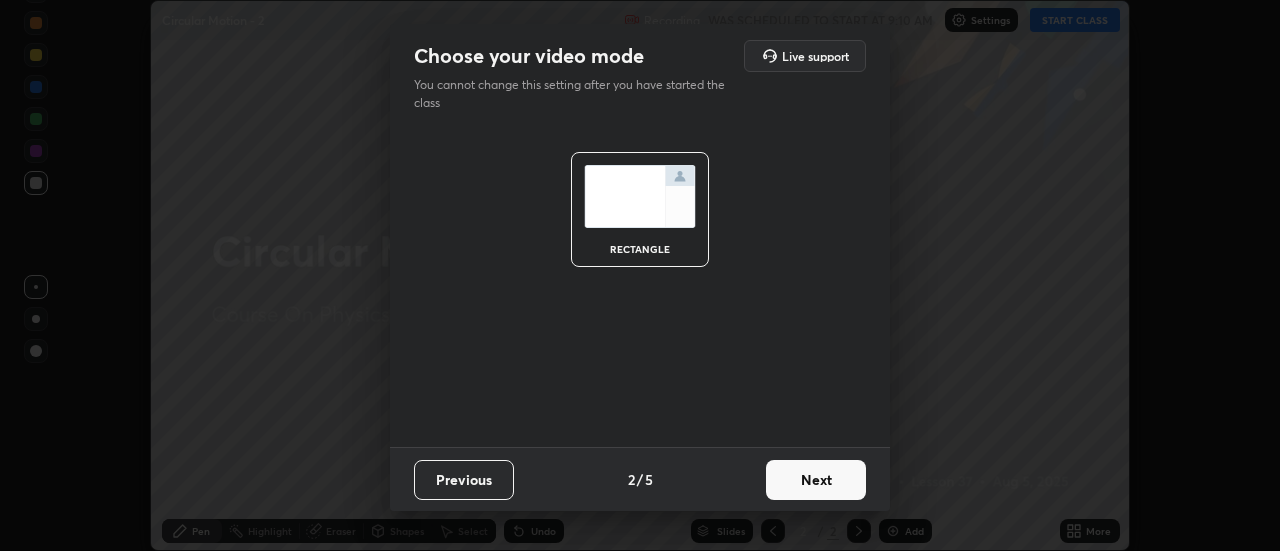 scroll, scrollTop: 0, scrollLeft: 0, axis: both 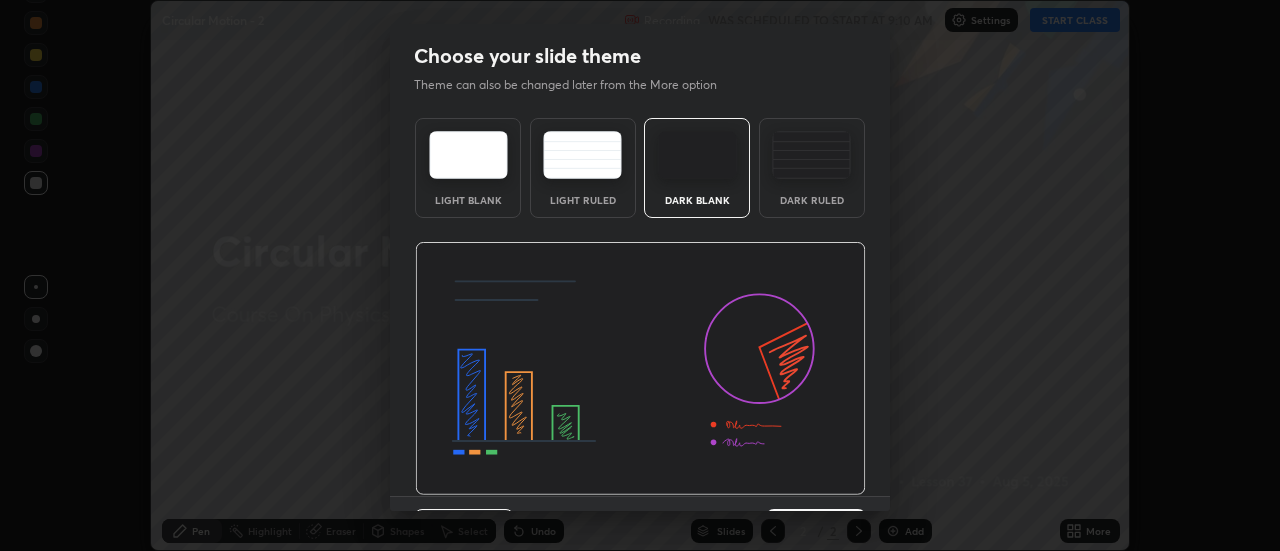 click at bounding box center (640, 369) 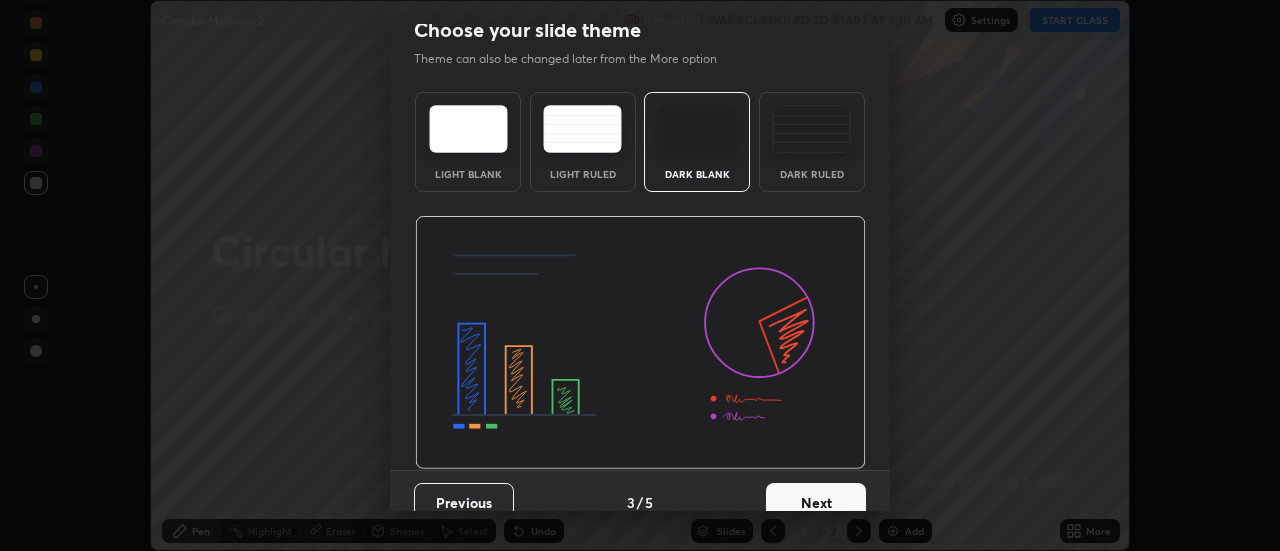 click on "Next" at bounding box center (816, 503) 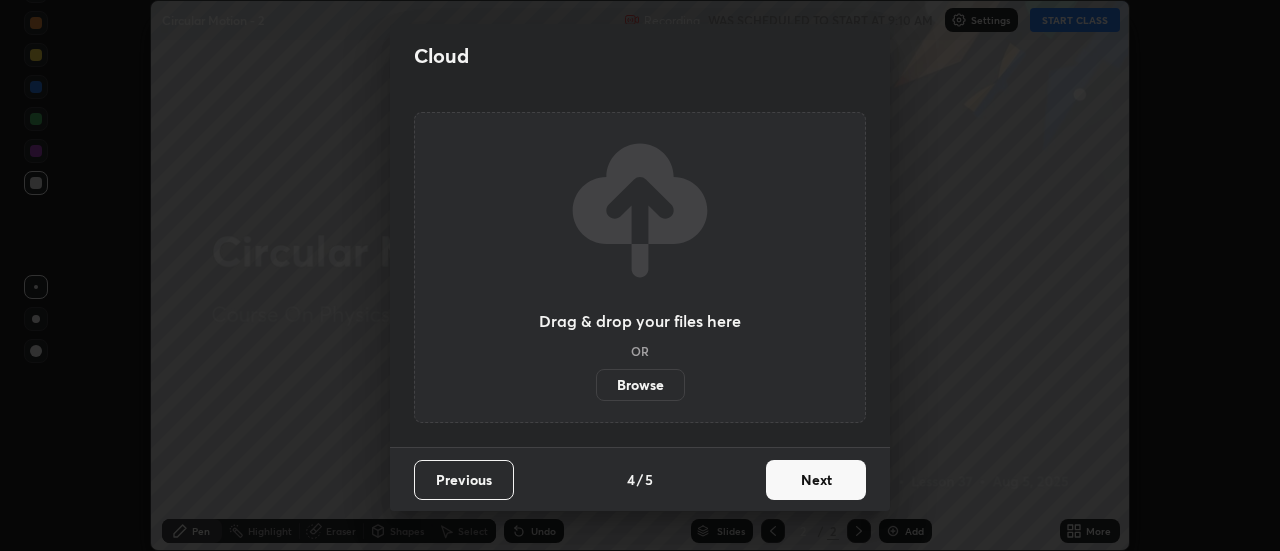 click on "Next" at bounding box center [816, 480] 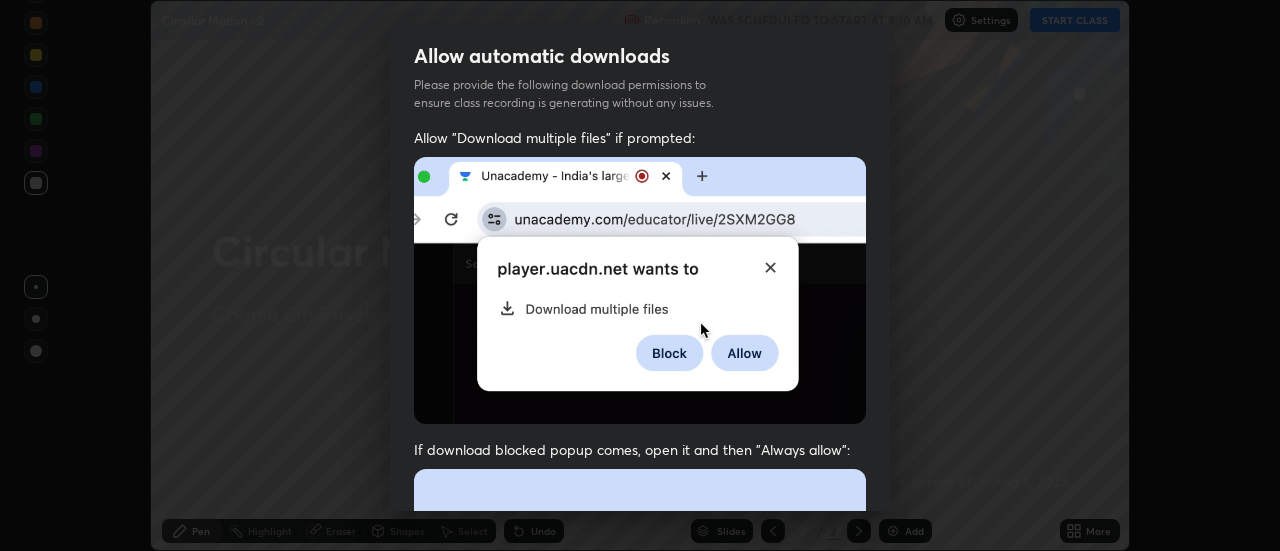 click at bounding box center (640, 687) 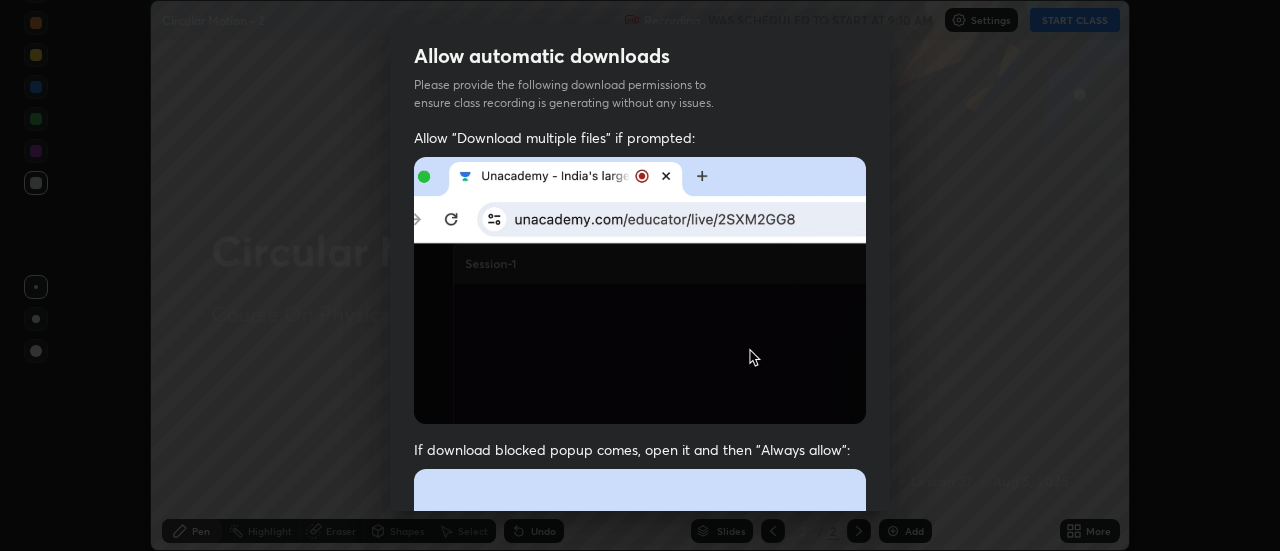 click at bounding box center [640, 687] 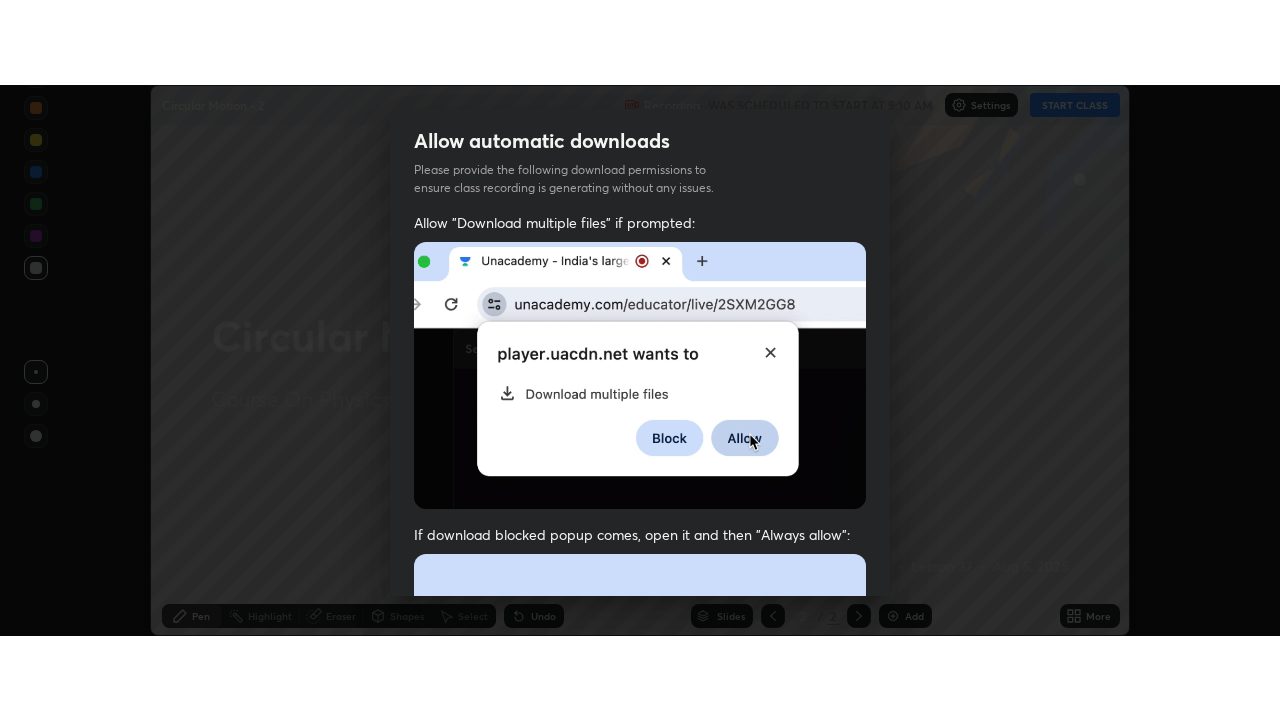scroll, scrollTop: 513, scrollLeft: 0, axis: vertical 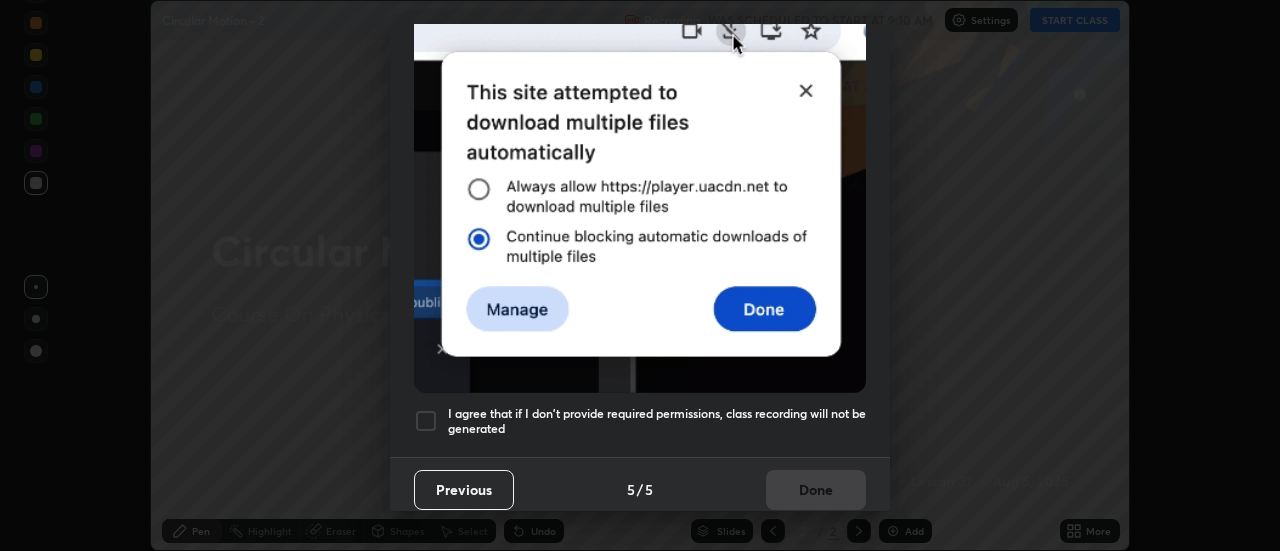 click at bounding box center (426, 421) 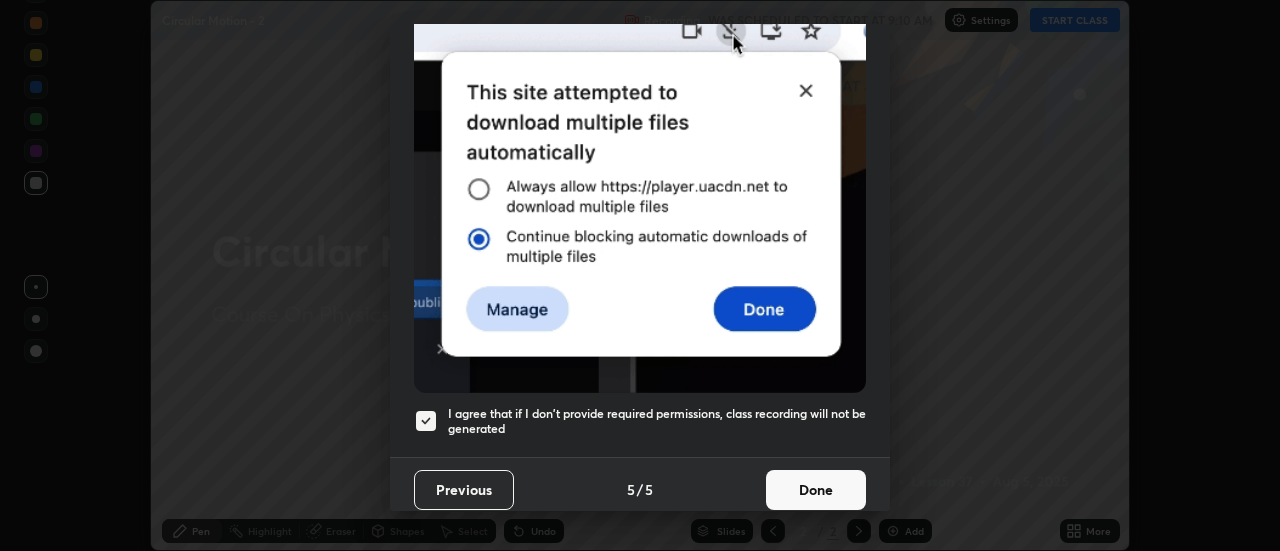click on "Done" at bounding box center (816, 490) 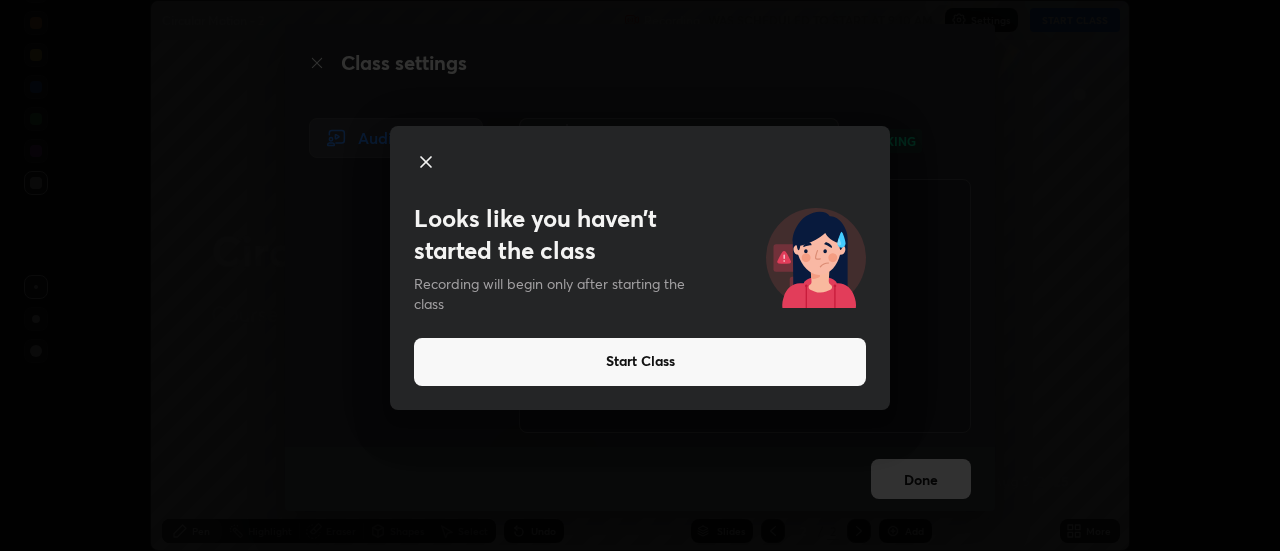 click on "Start Class" at bounding box center [640, 362] 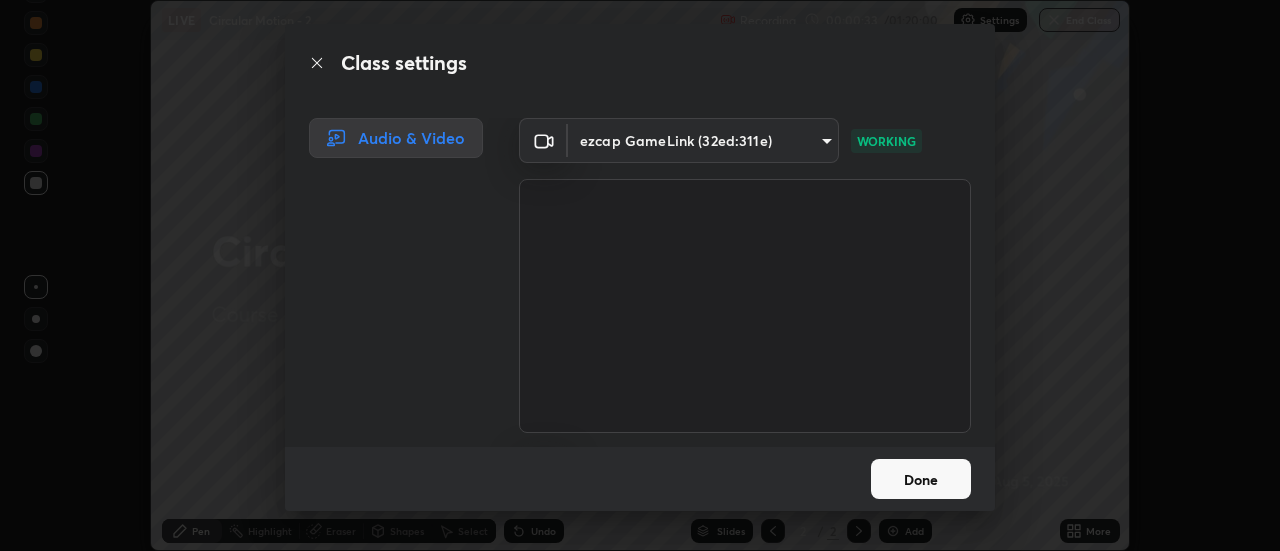 click on "Done" at bounding box center [921, 479] 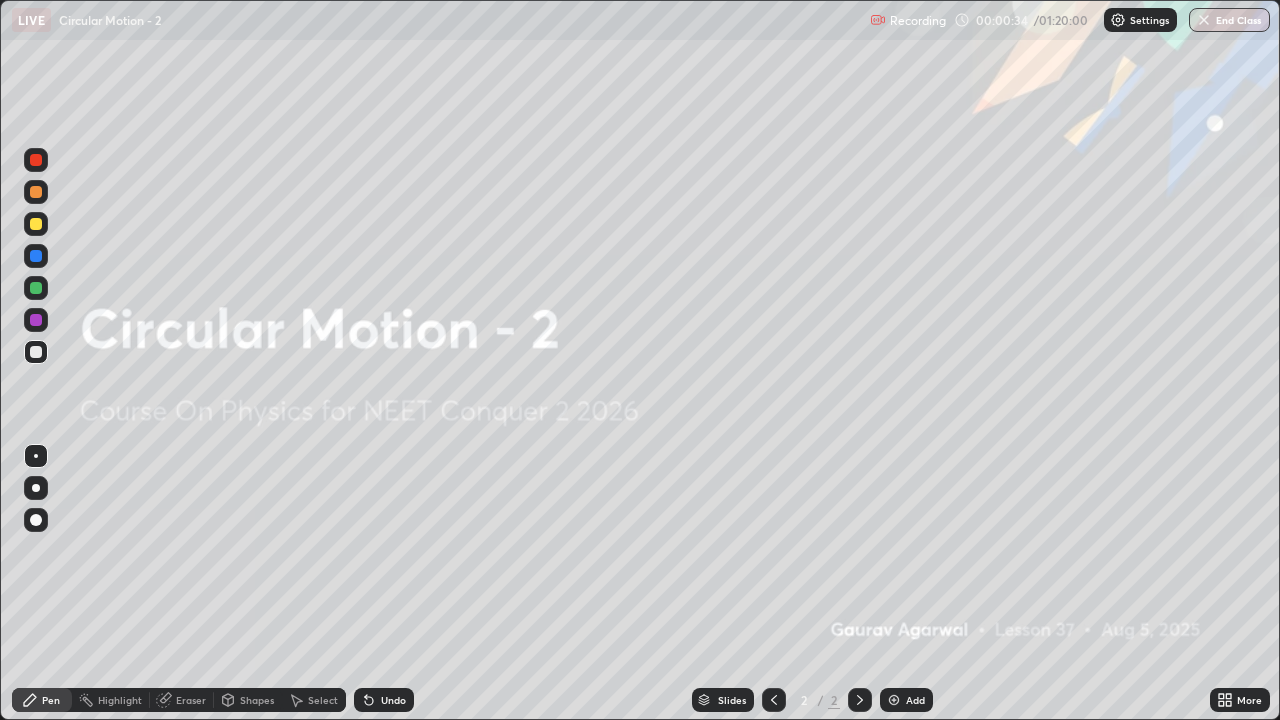 scroll, scrollTop: 99280, scrollLeft: 98720, axis: both 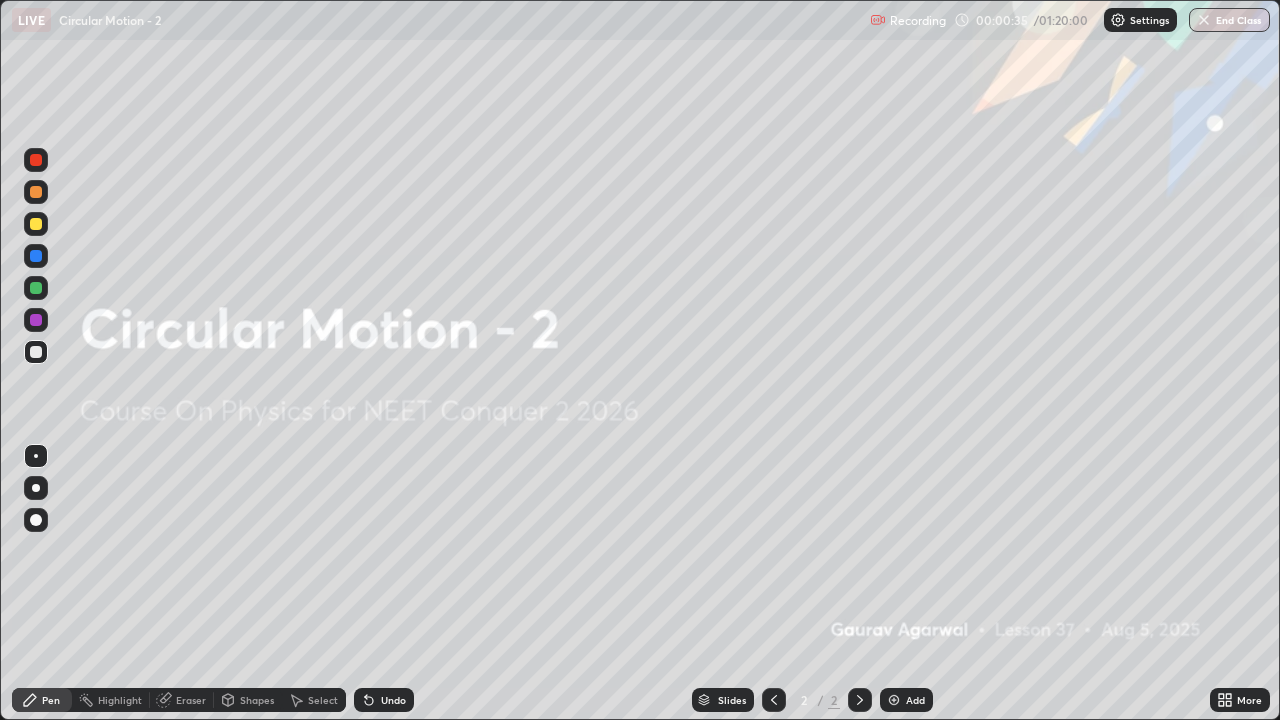 click on "Add" at bounding box center [915, 700] 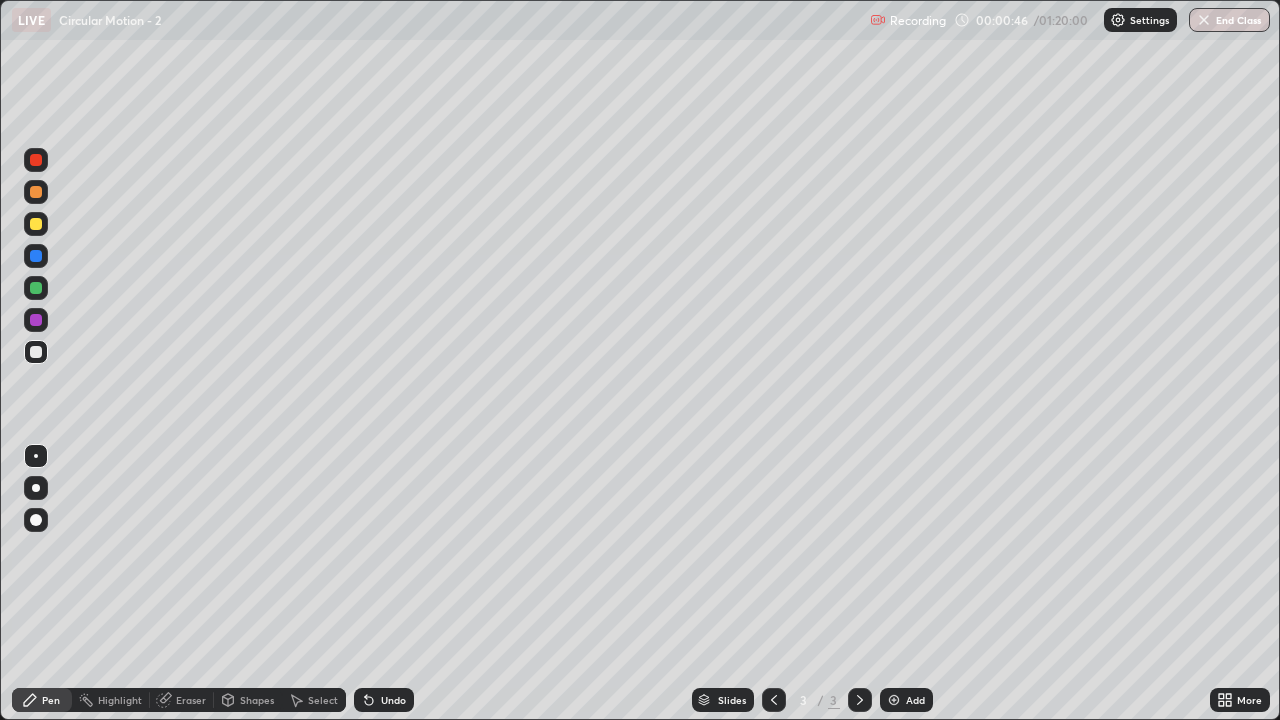click at bounding box center (36, 488) 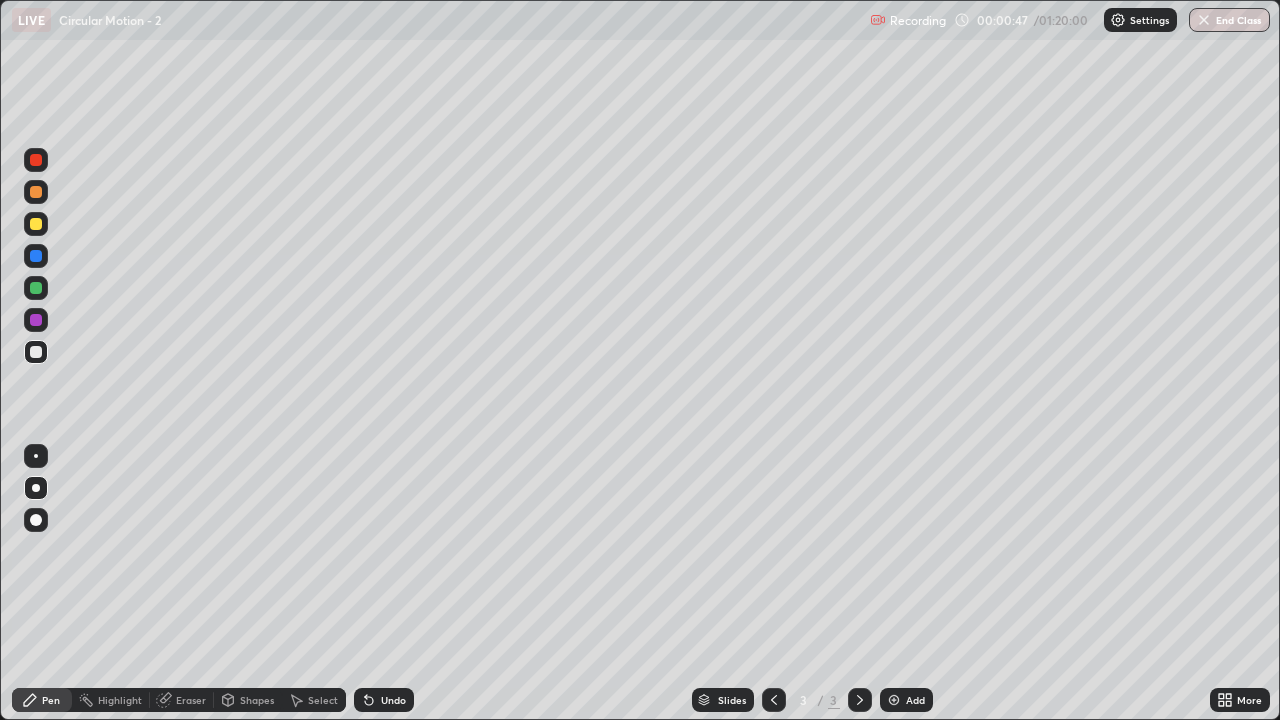 click at bounding box center (36, 288) 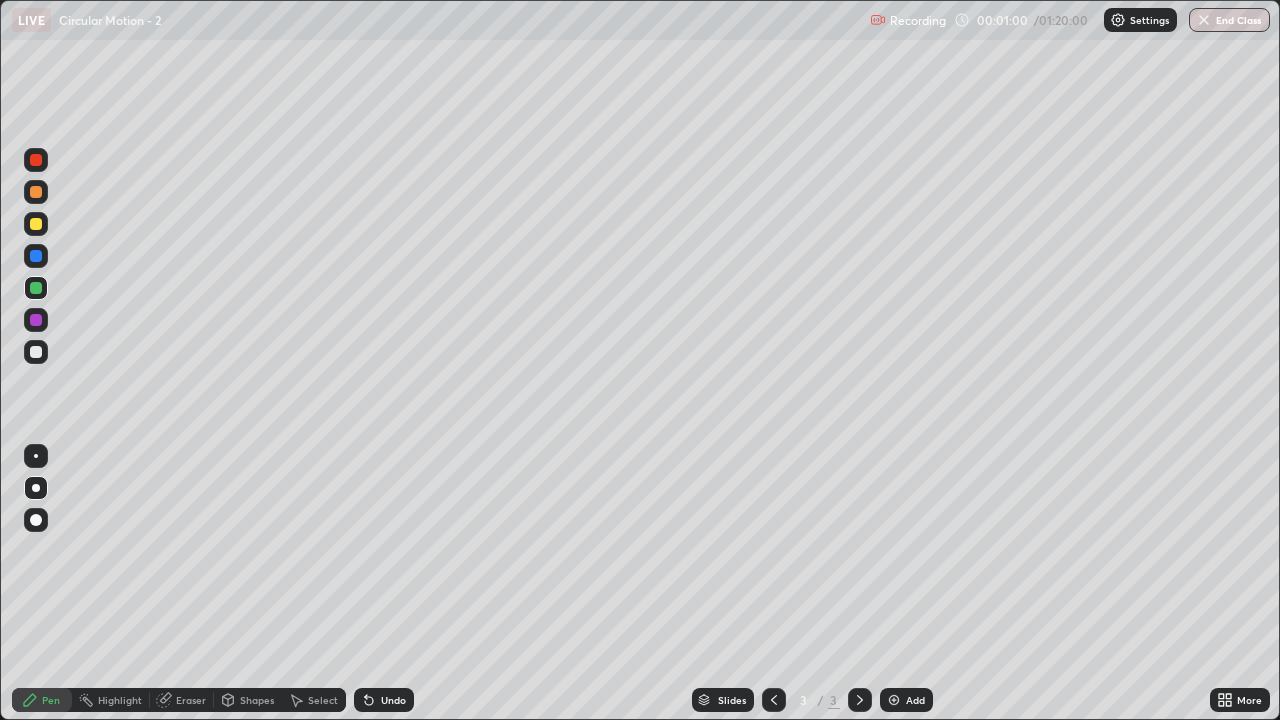 click at bounding box center [36, 352] 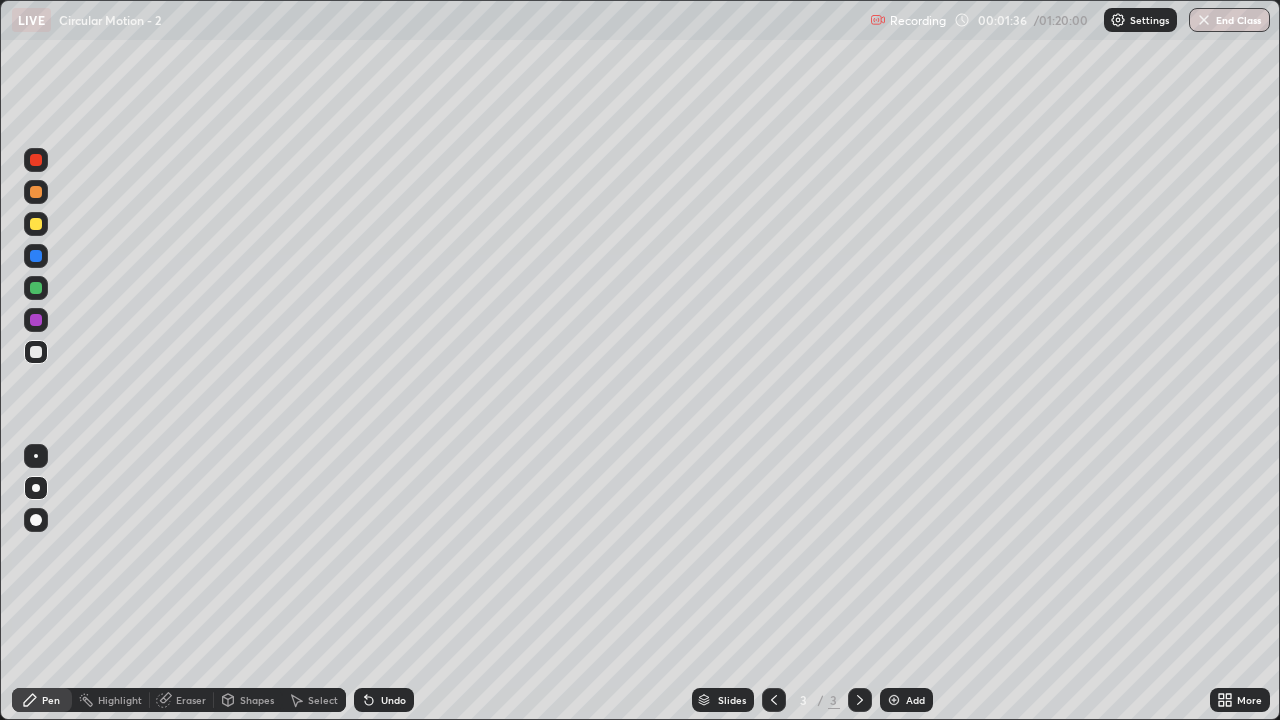 click on "Undo" at bounding box center (393, 700) 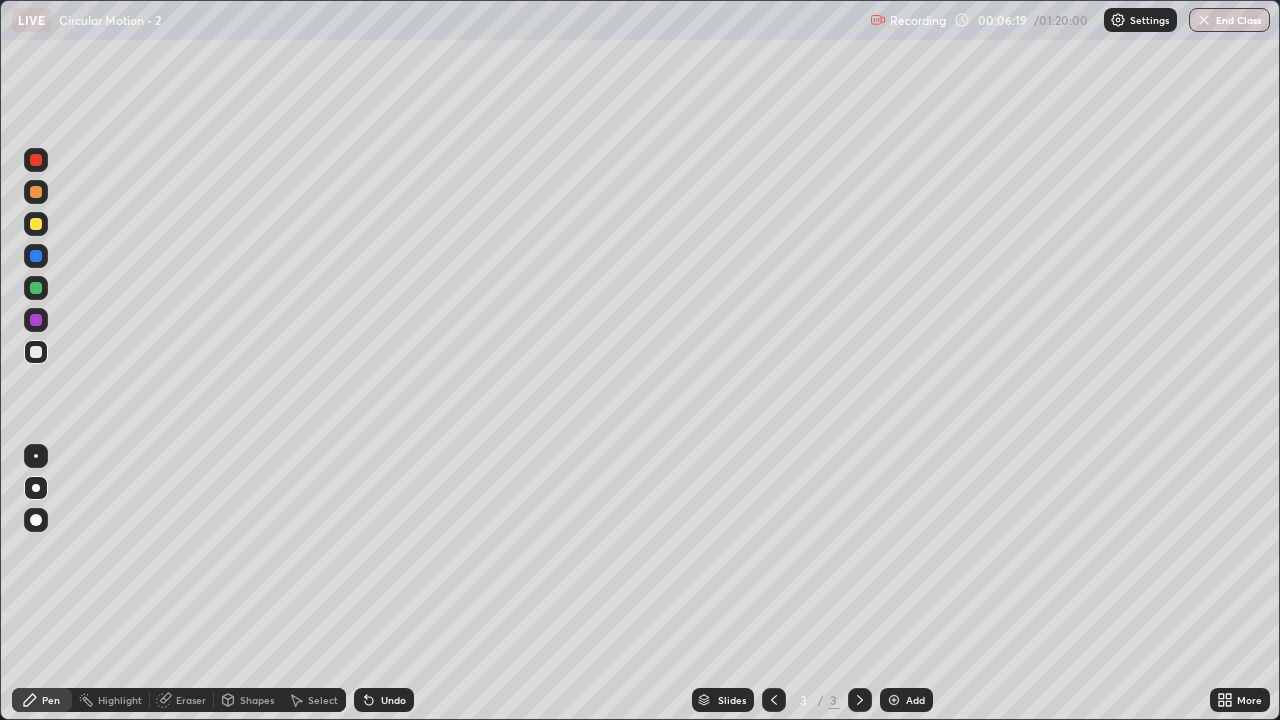 click on "Add" at bounding box center (915, 700) 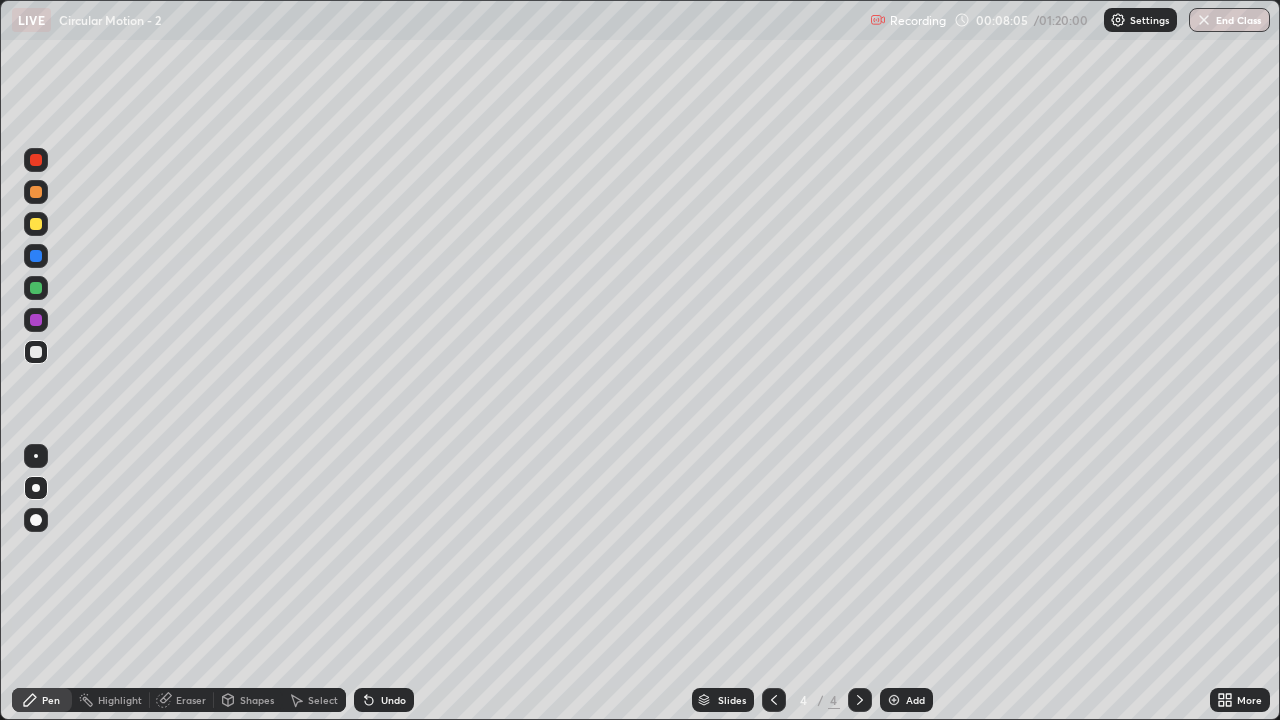 click on "Shapes" at bounding box center (257, 700) 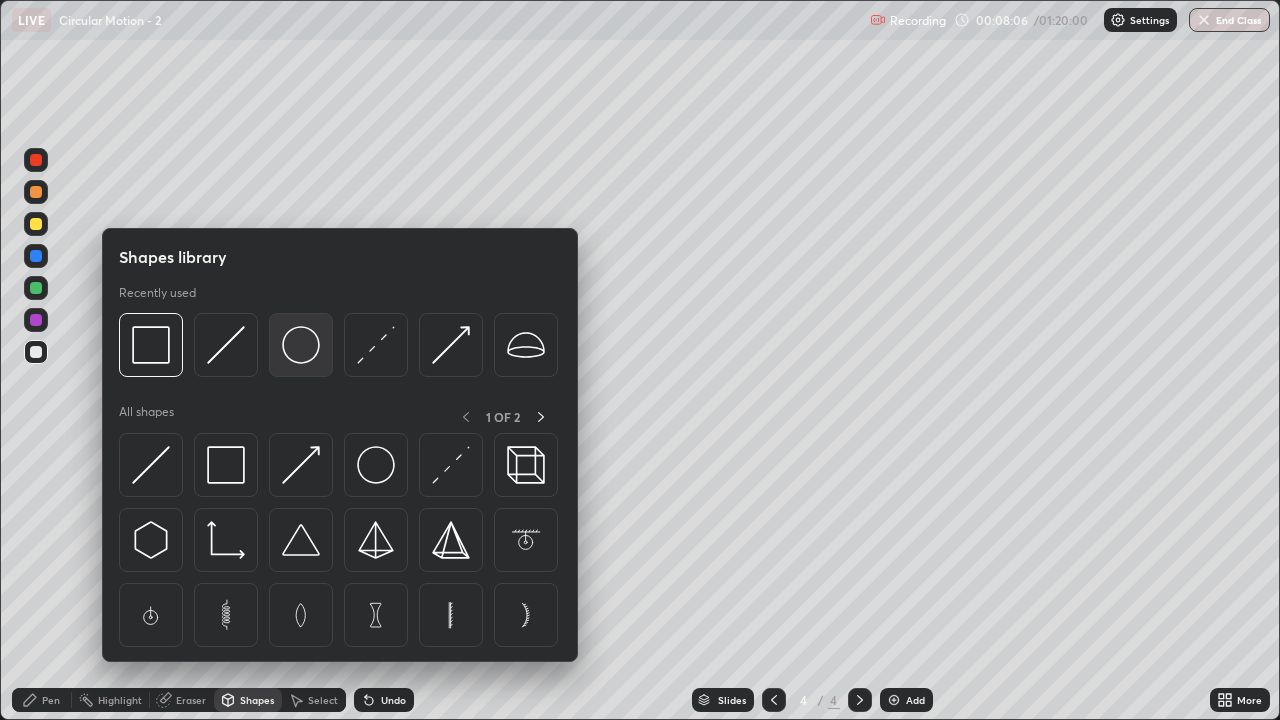 click at bounding box center (301, 345) 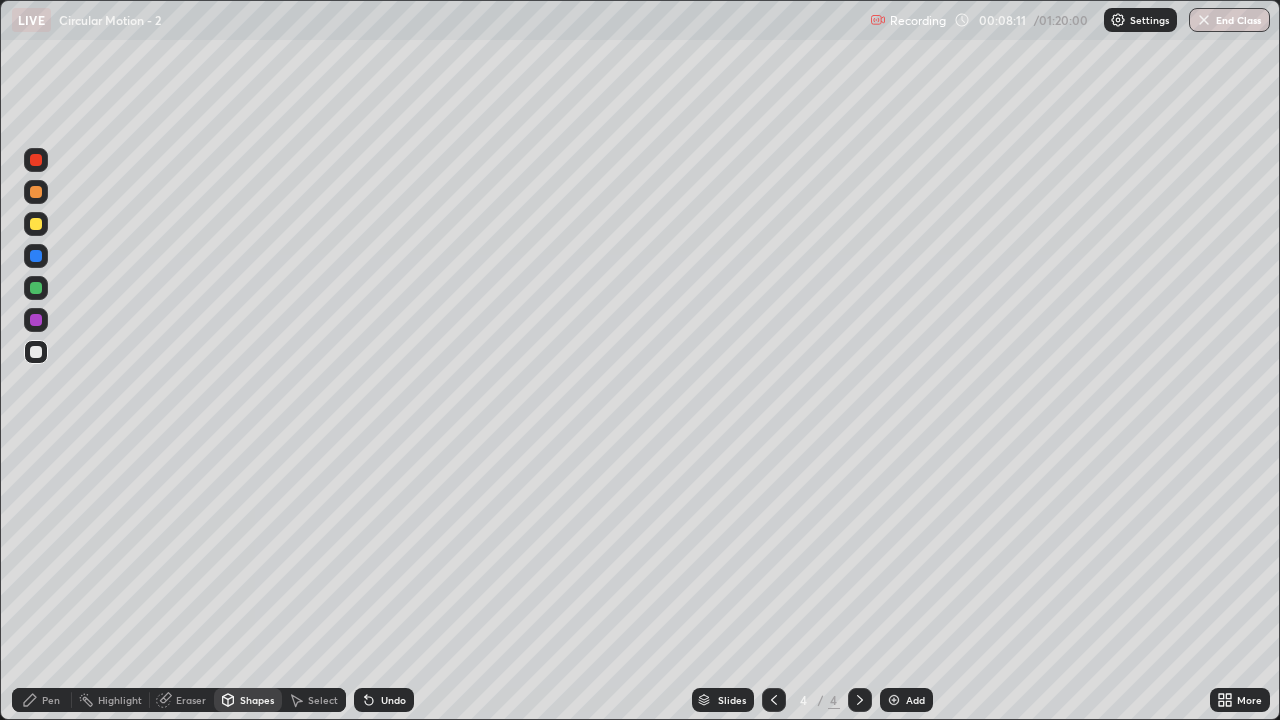 click on "Pen" at bounding box center (51, 700) 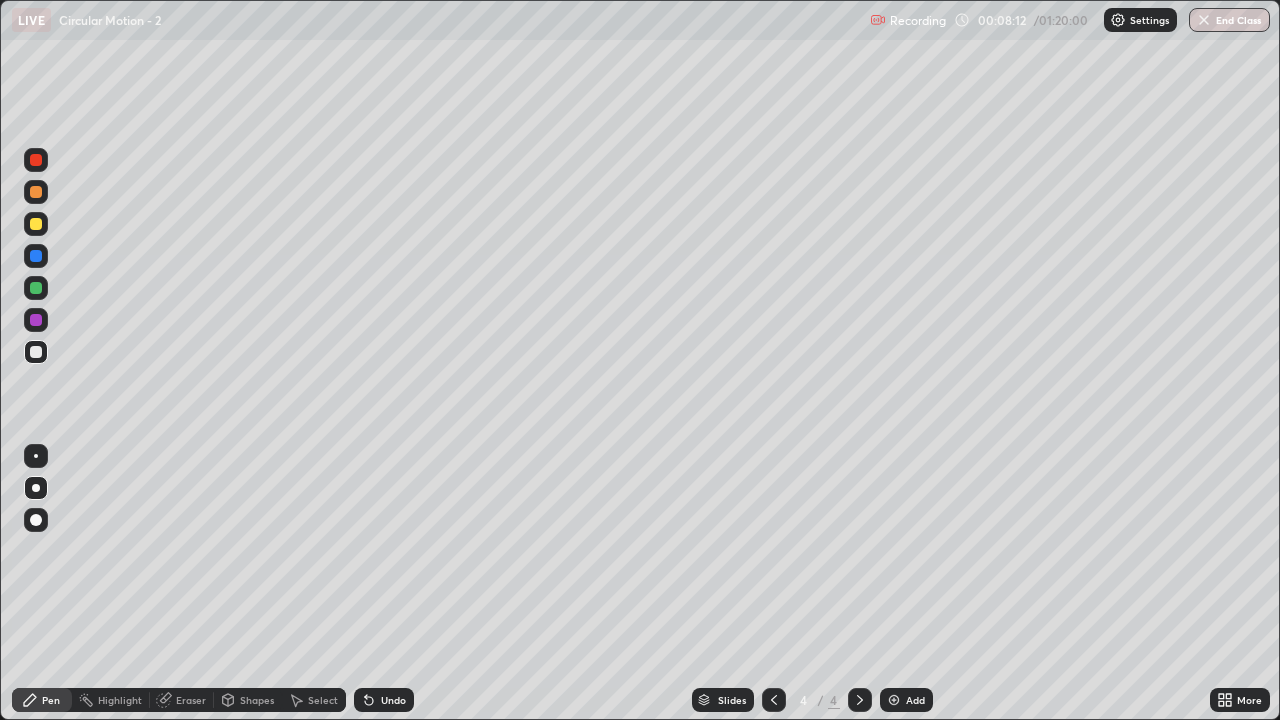 click at bounding box center (36, 288) 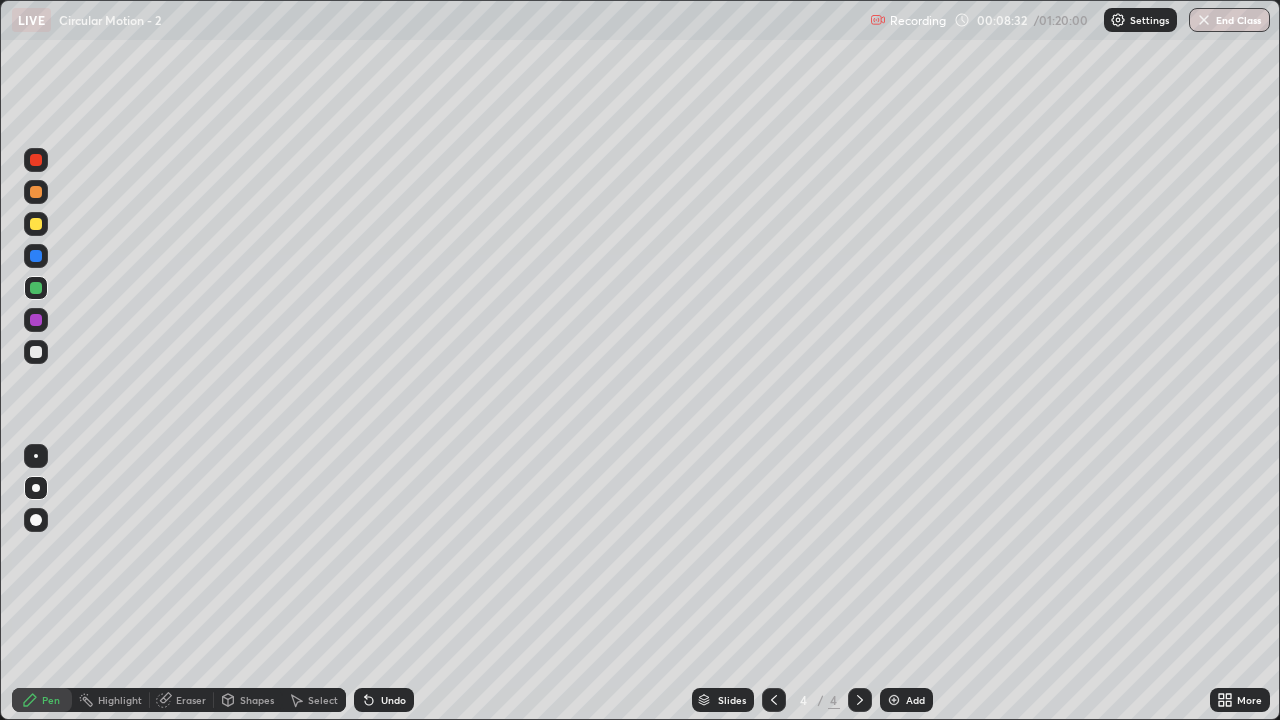 click at bounding box center [36, 352] 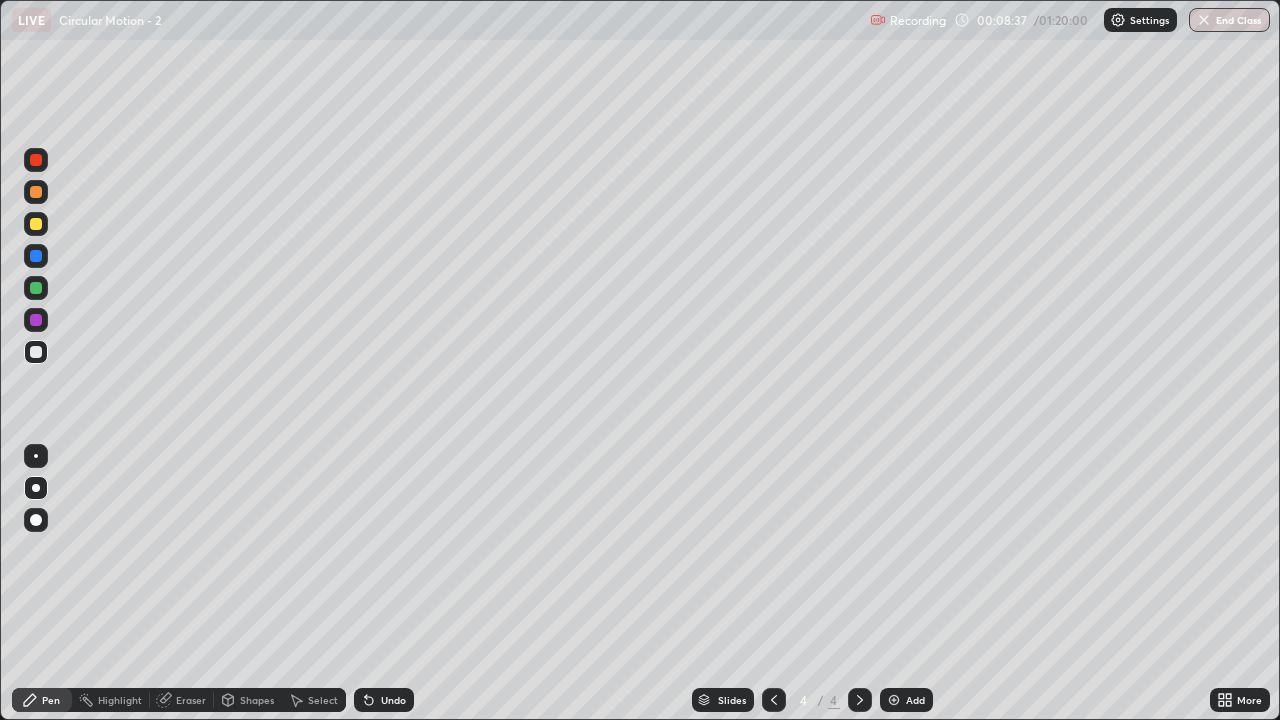 click on "Undo" at bounding box center (393, 700) 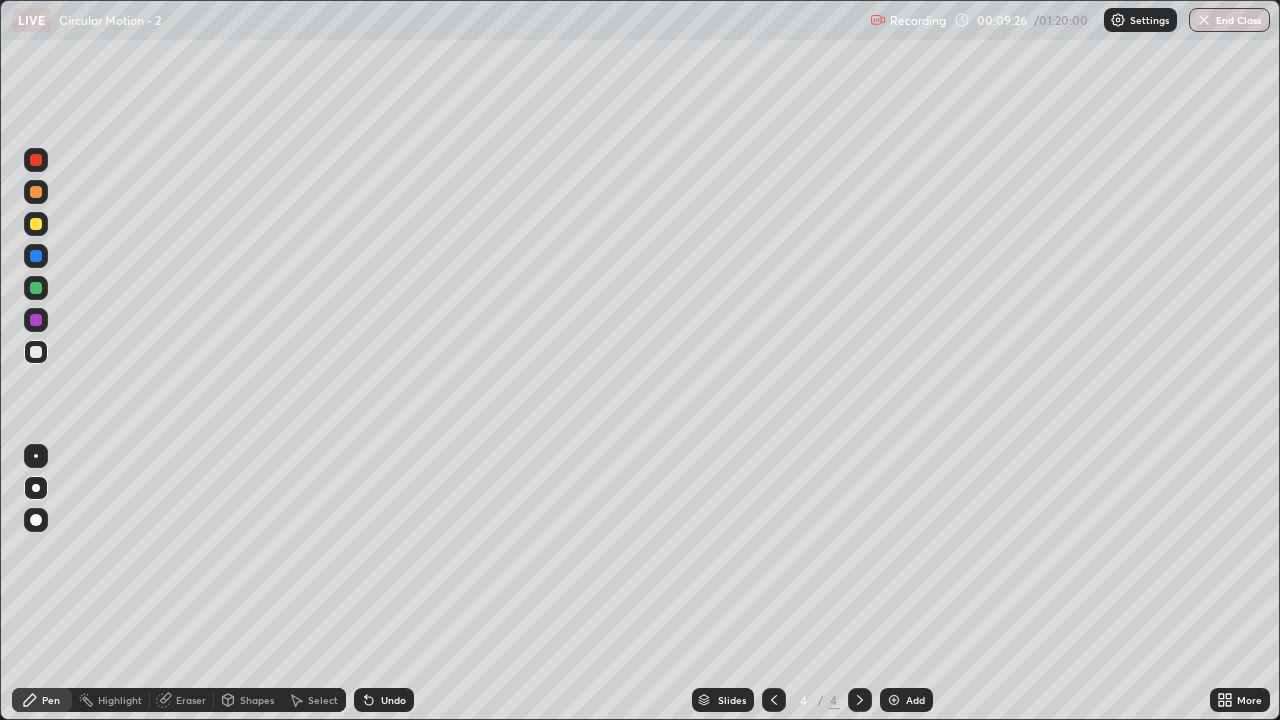 click at bounding box center [36, 224] 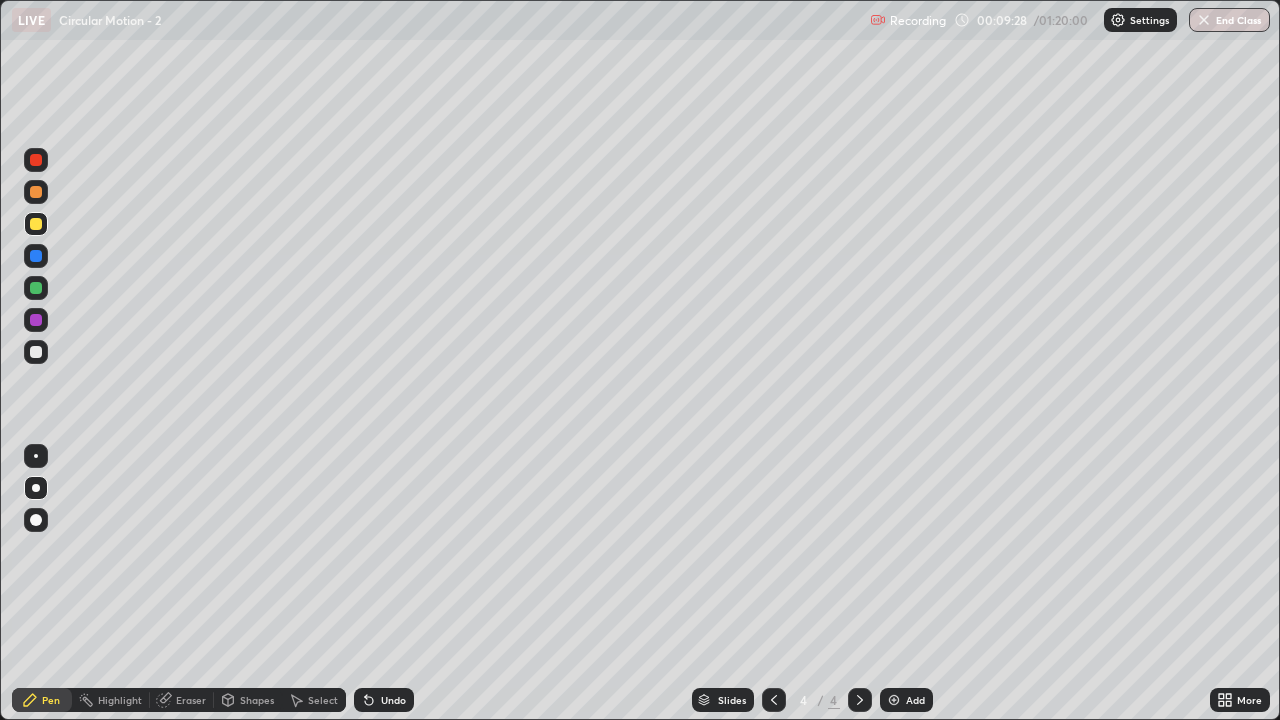 click on "Shapes" at bounding box center [257, 700] 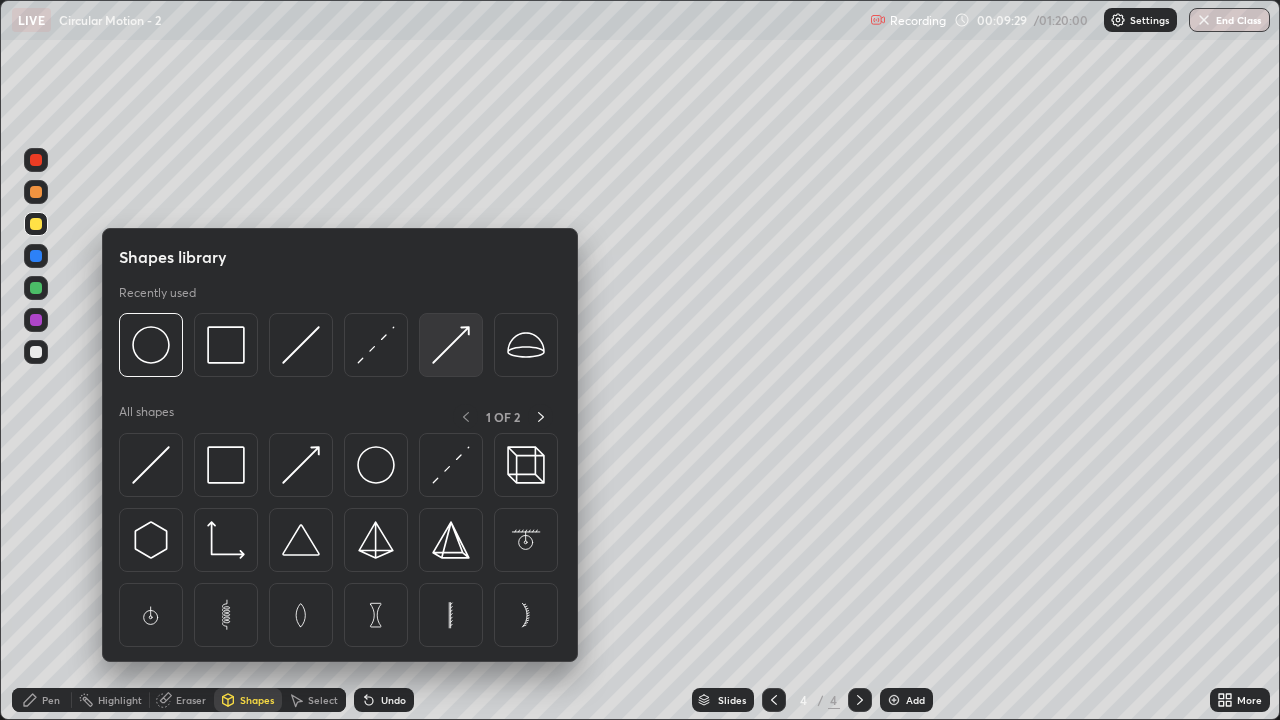 click at bounding box center [451, 345] 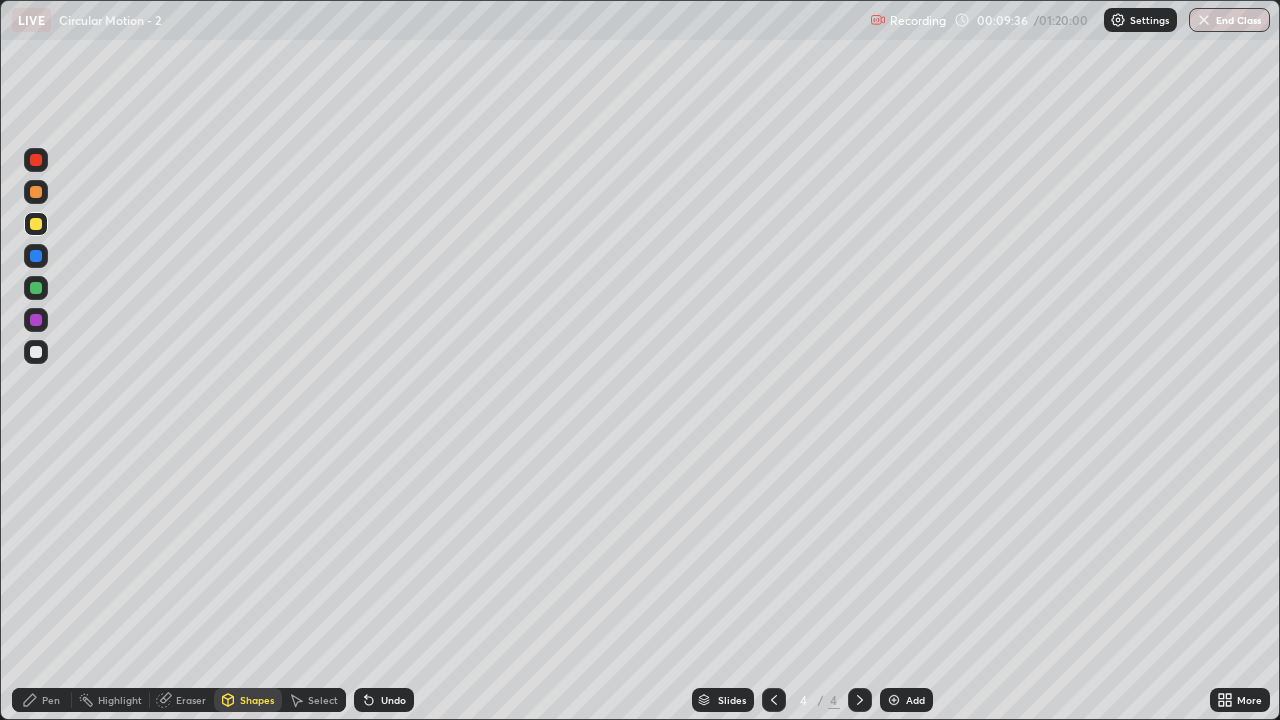 click on "Pen" at bounding box center [51, 700] 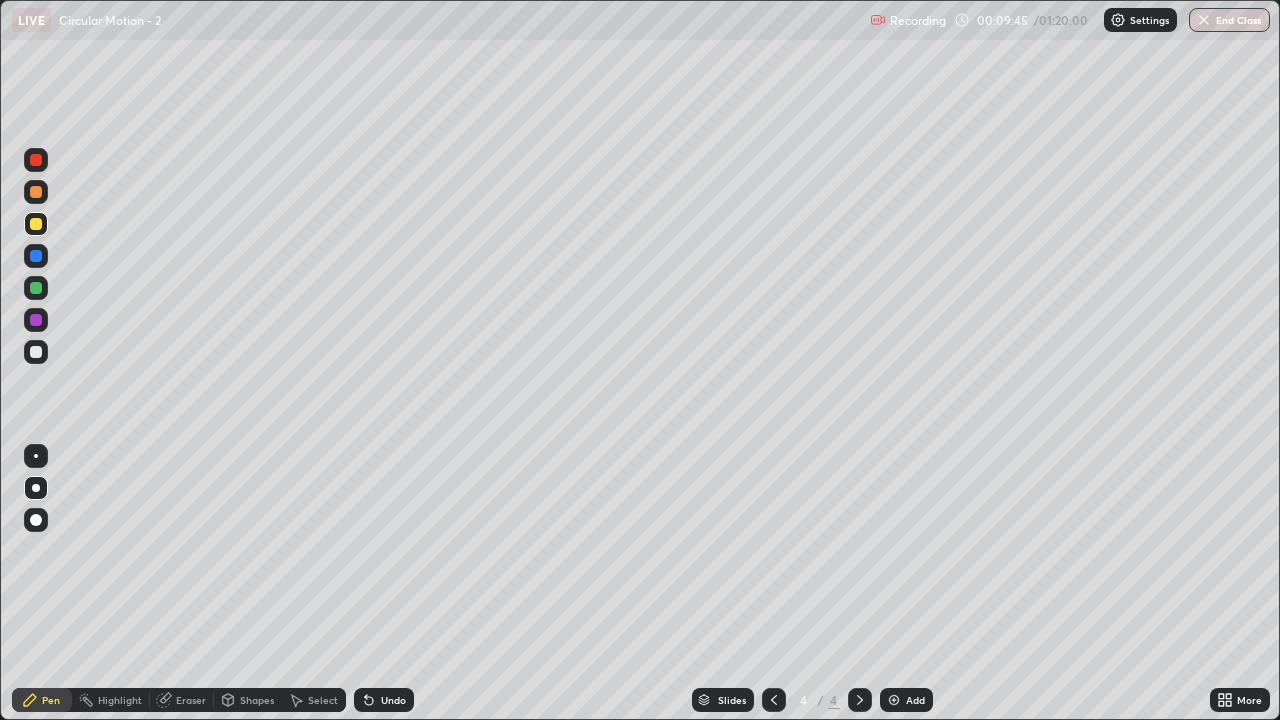 click at bounding box center (36, 352) 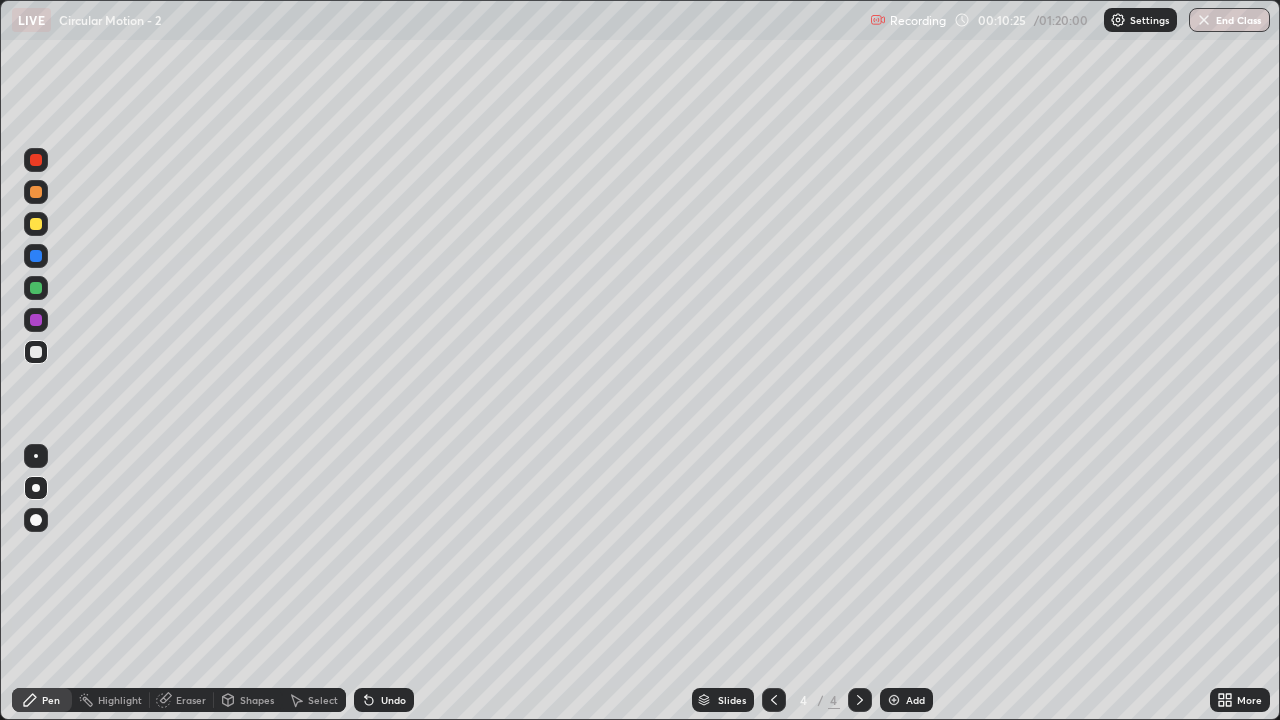 click on "Eraser" at bounding box center [191, 700] 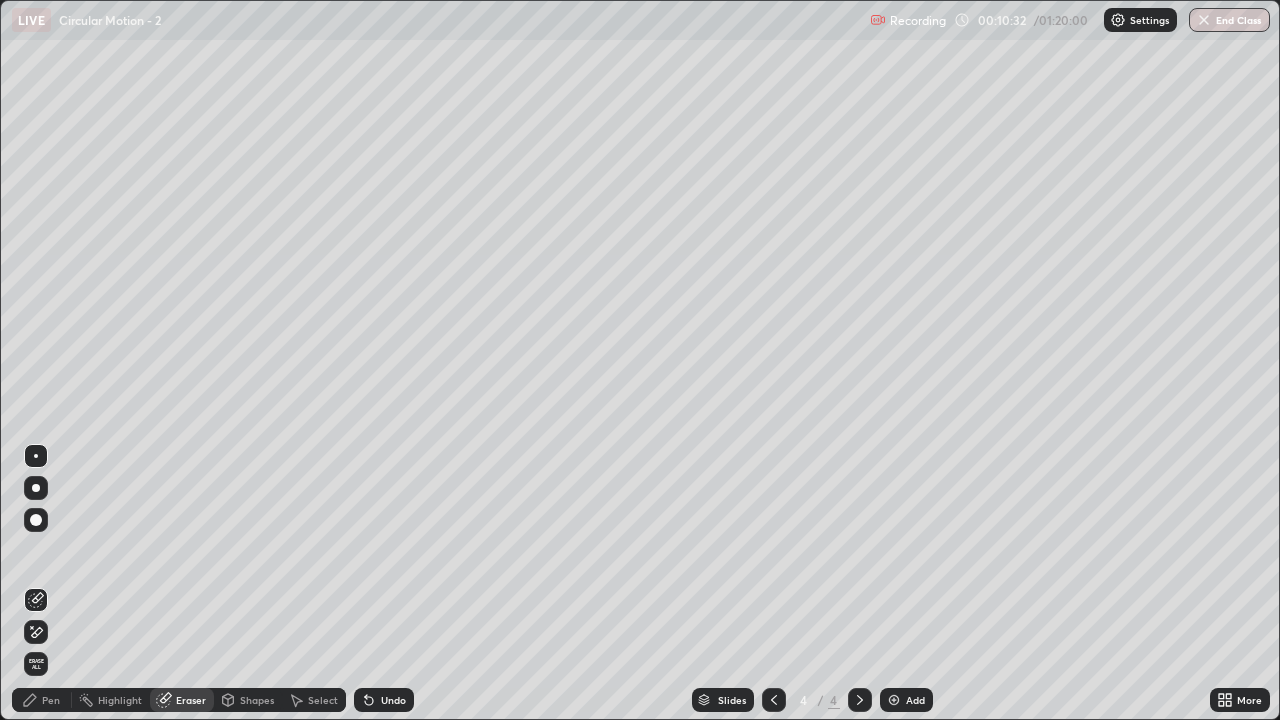 click on "Pen" at bounding box center [51, 700] 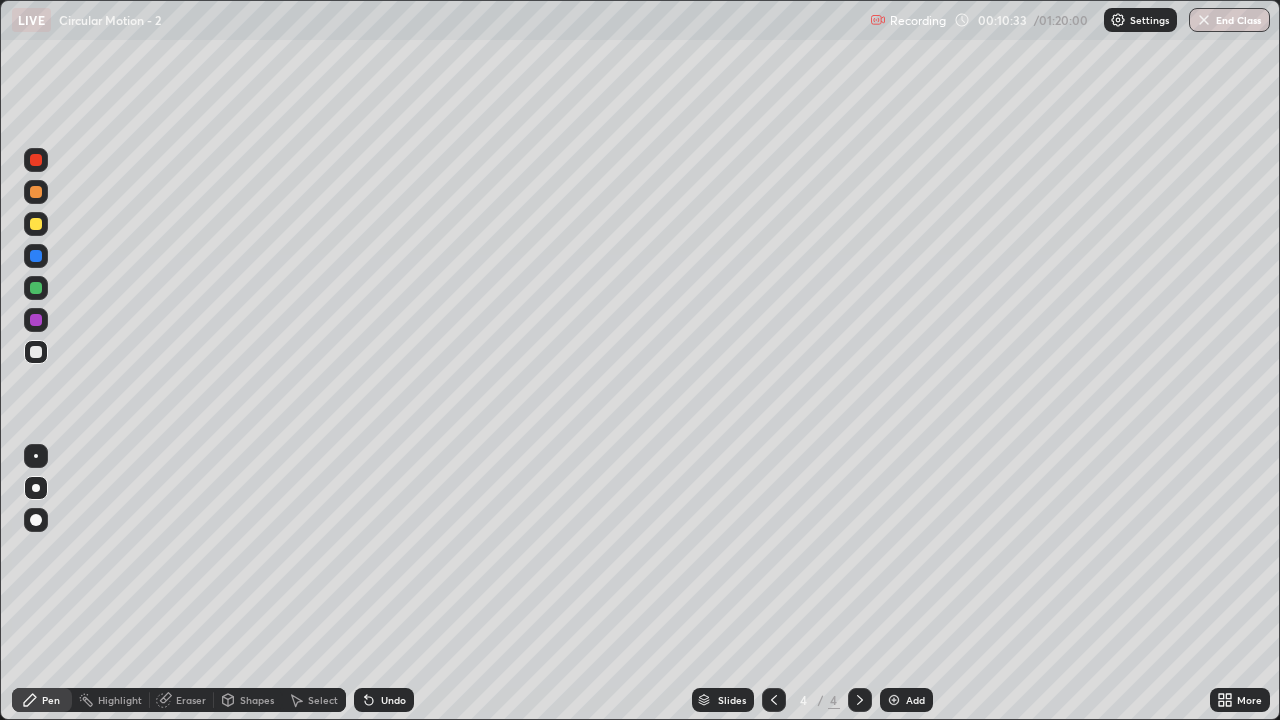 click on "Shapes" at bounding box center [257, 700] 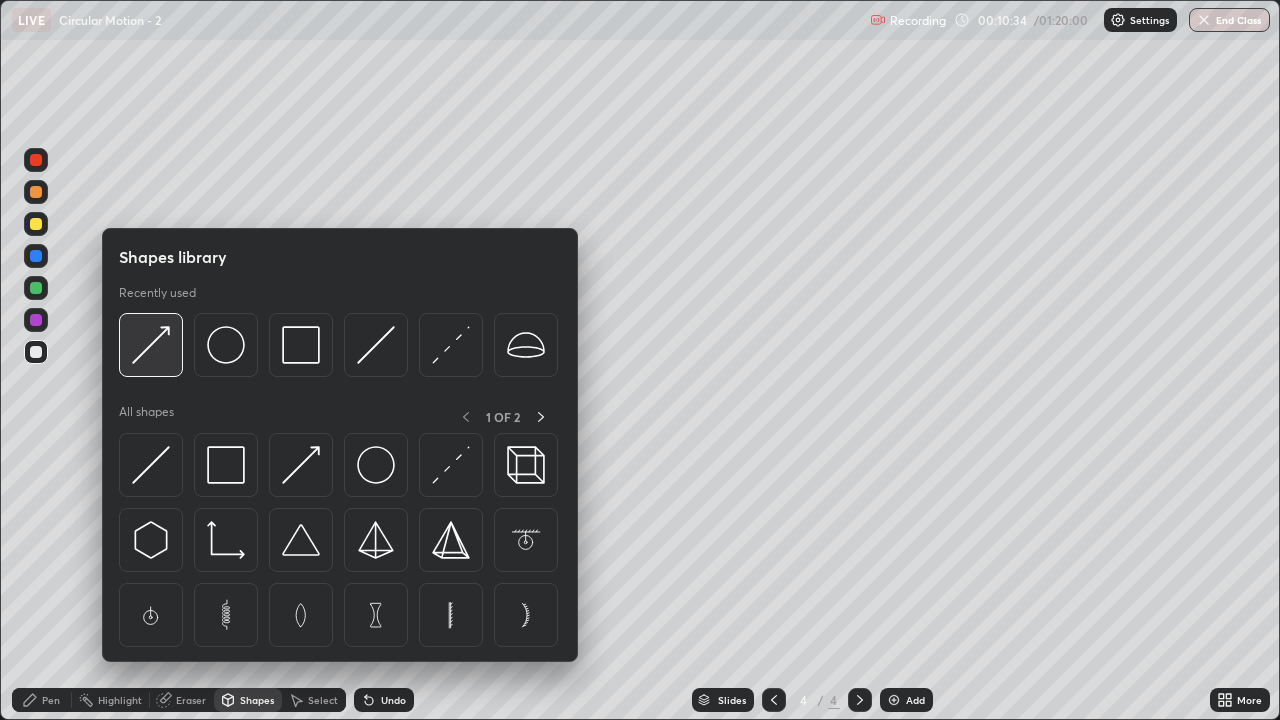click at bounding box center [151, 345] 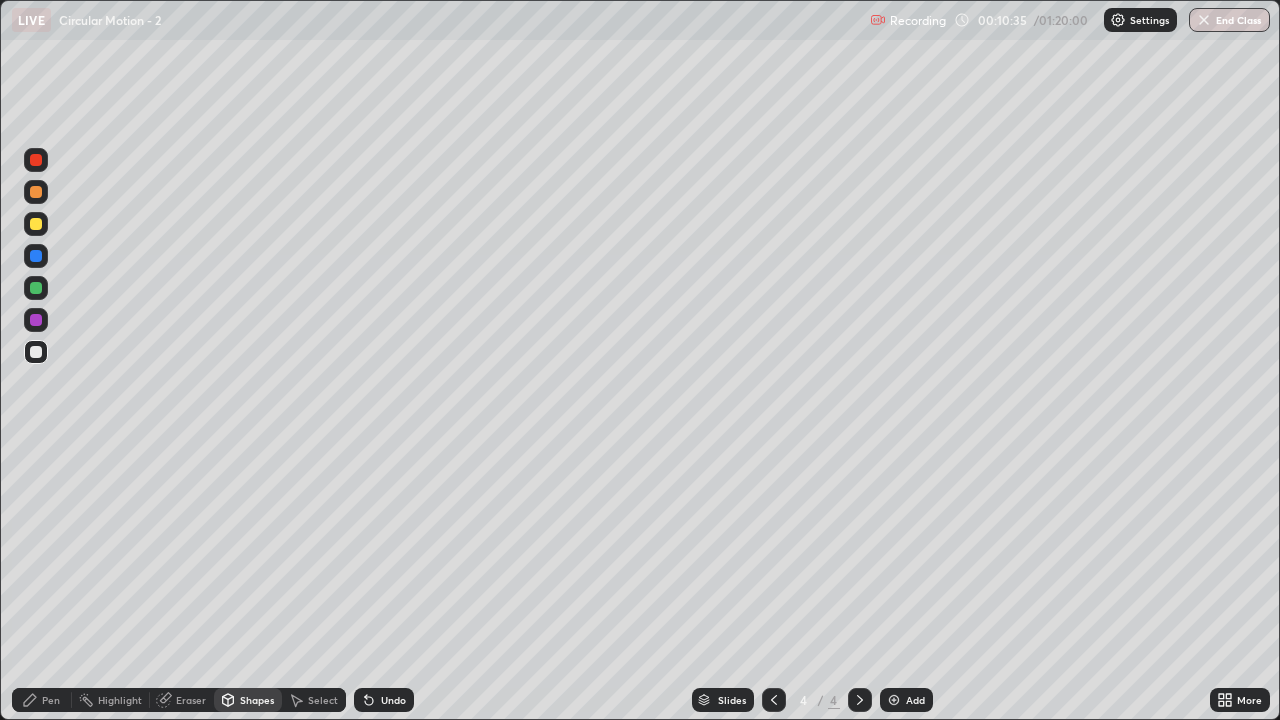 click at bounding box center (36, 224) 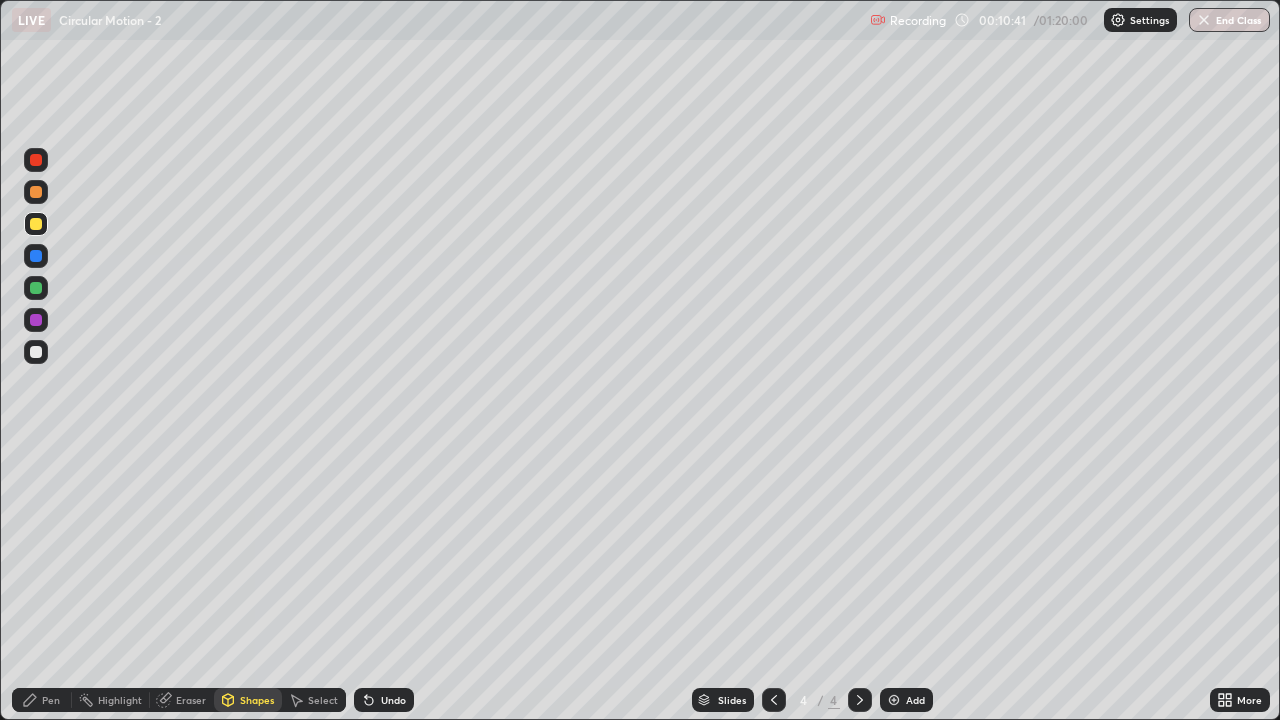 click on "Pen" at bounding box center [42, 700] 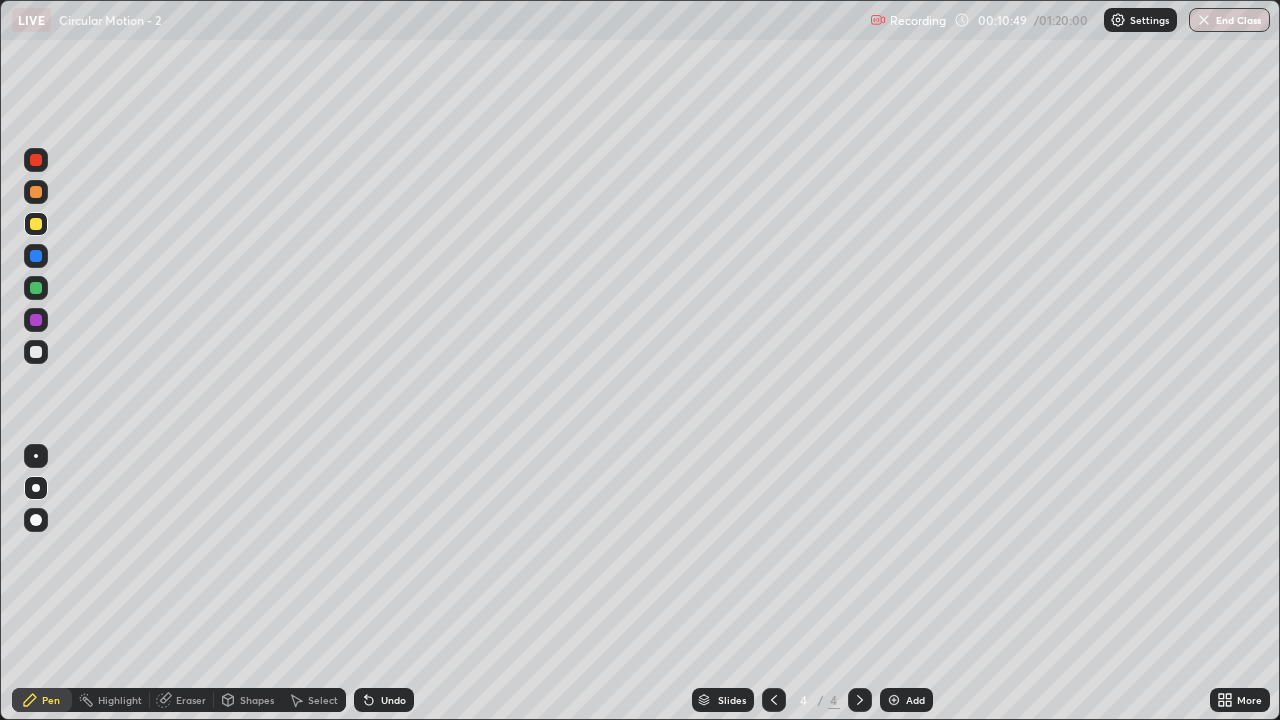 click at bounding box center [36, 352] 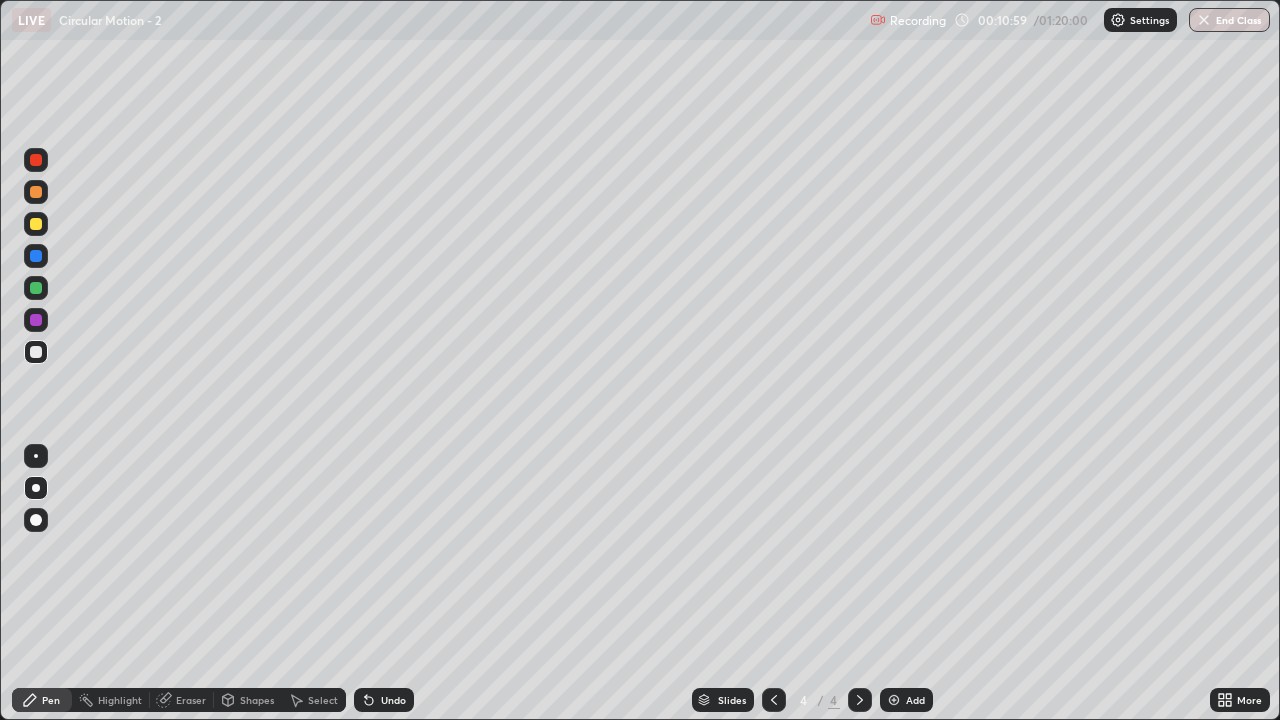 click on "Undo" at bounding box center (393, 700) 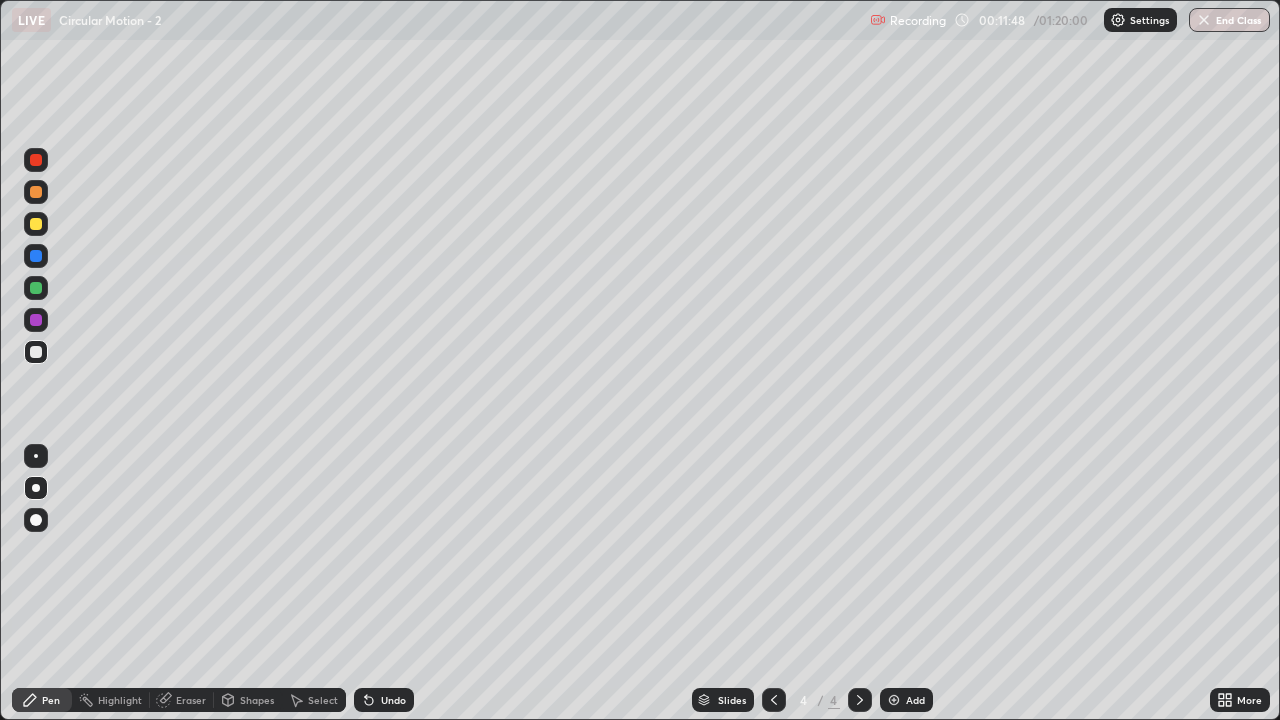 click at bounding box center (36, 224) 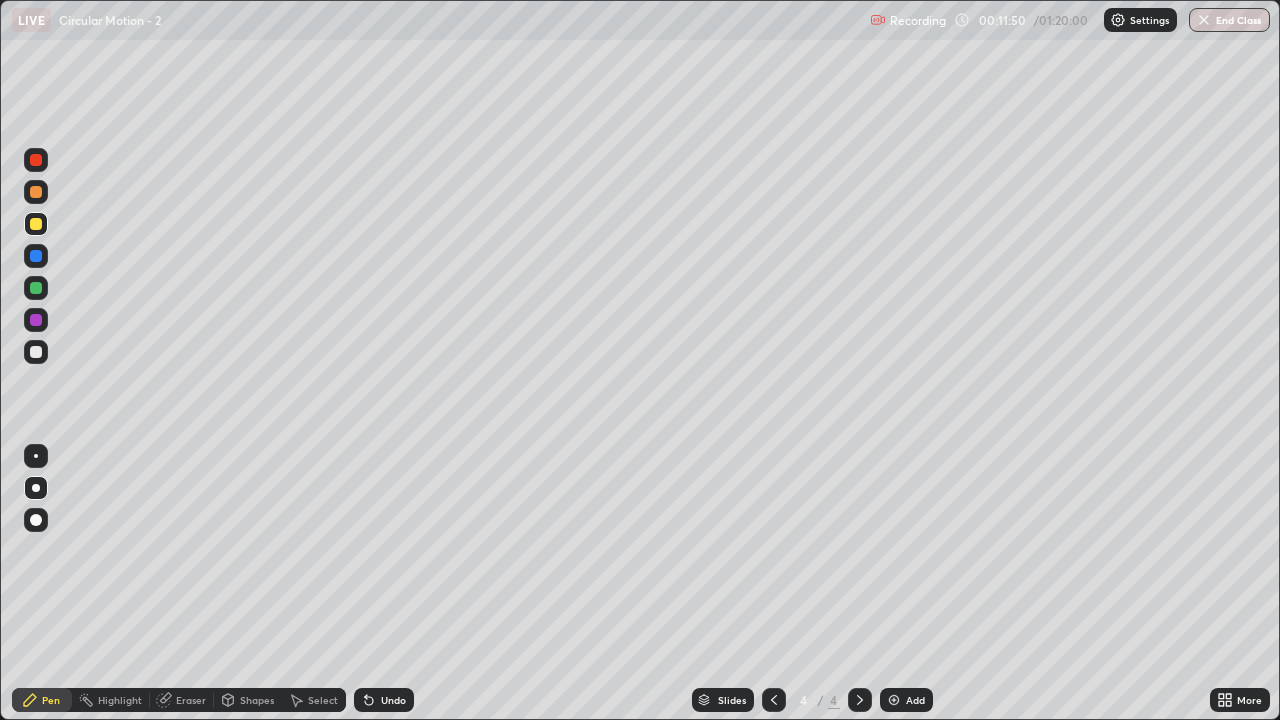 click on "Shapes" at bounding box center [257, 700] 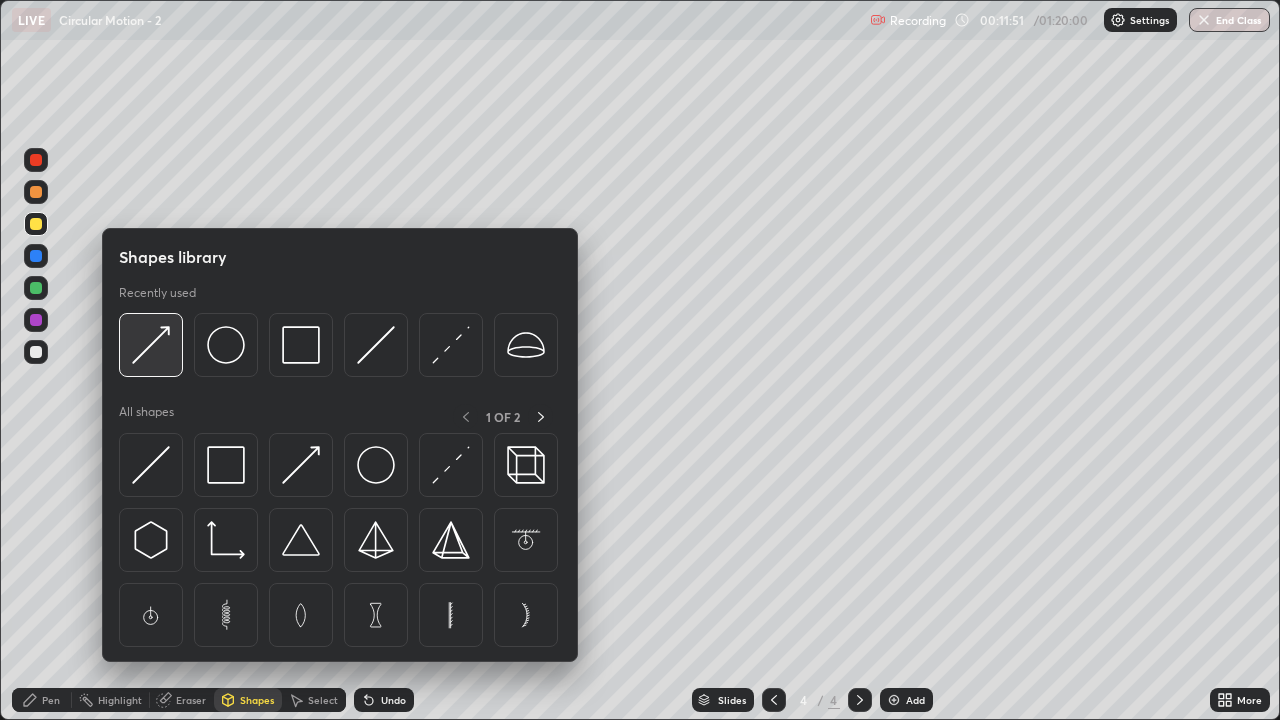 click at bounding box center [151, 345] 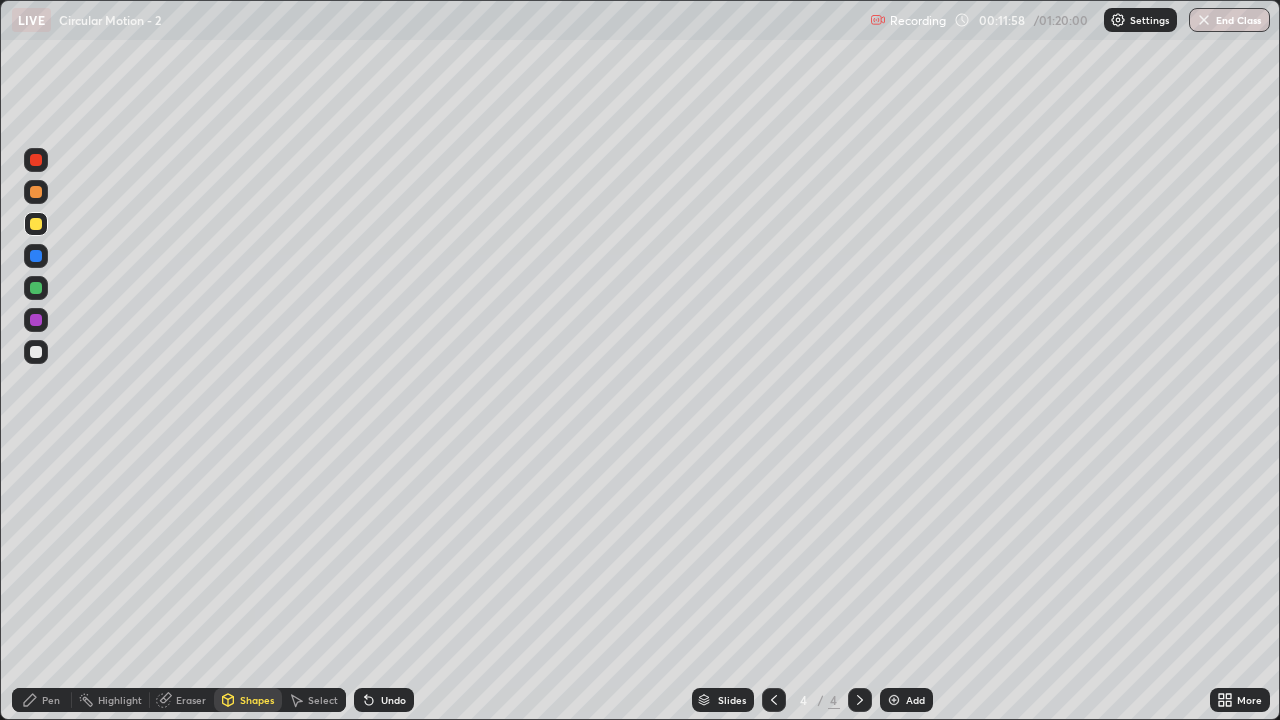 click on "Pen" at bounding box center [51, 700] 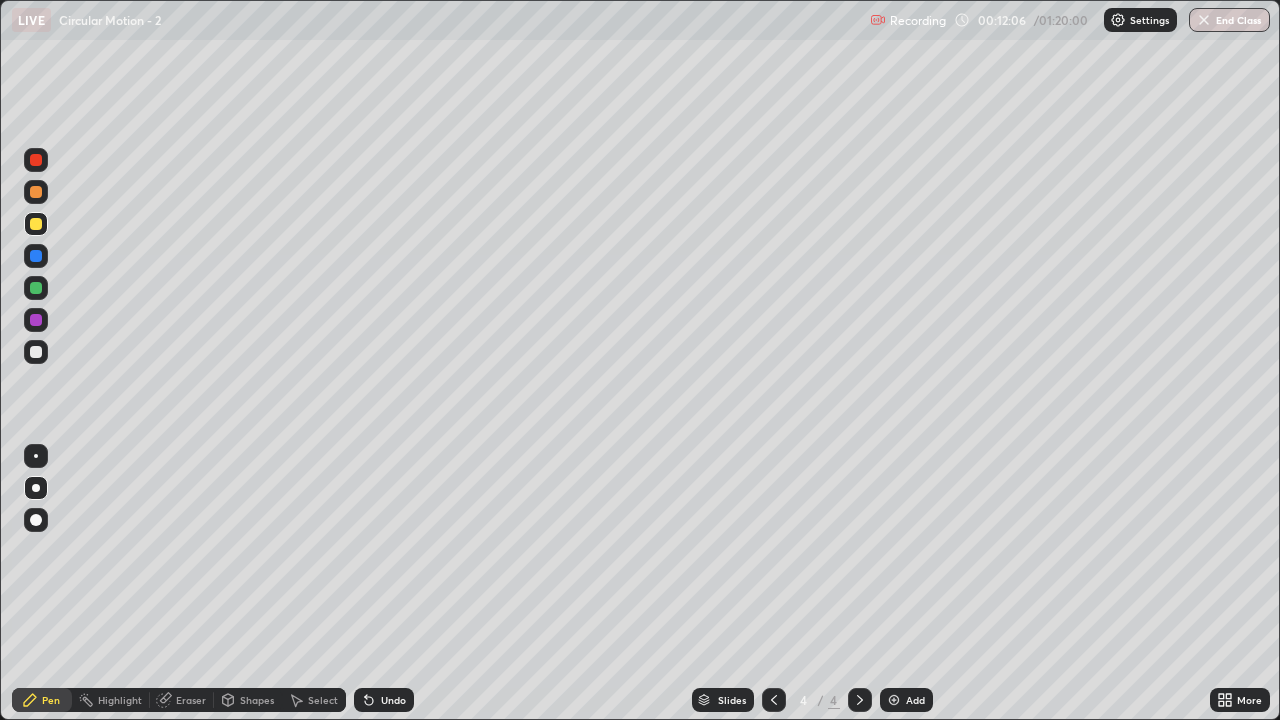 click at bounding box center [36, 352] 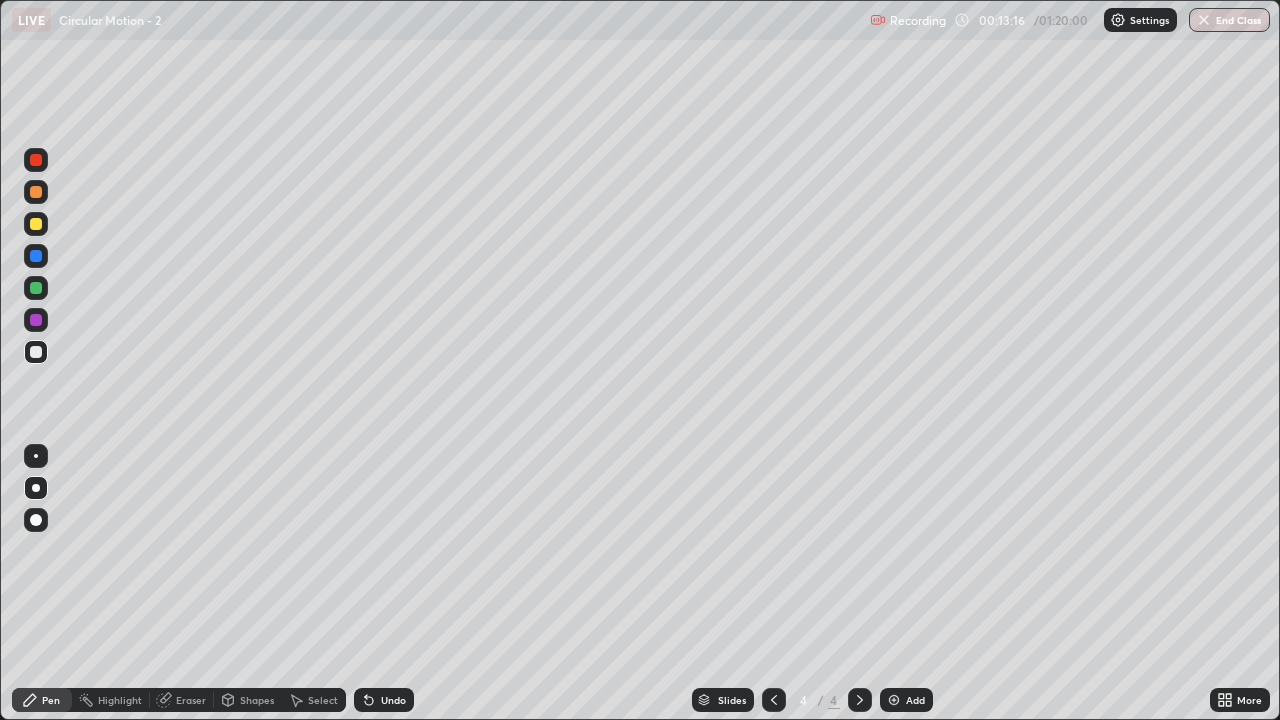 click on "Add" at bounding box center [915, 700] 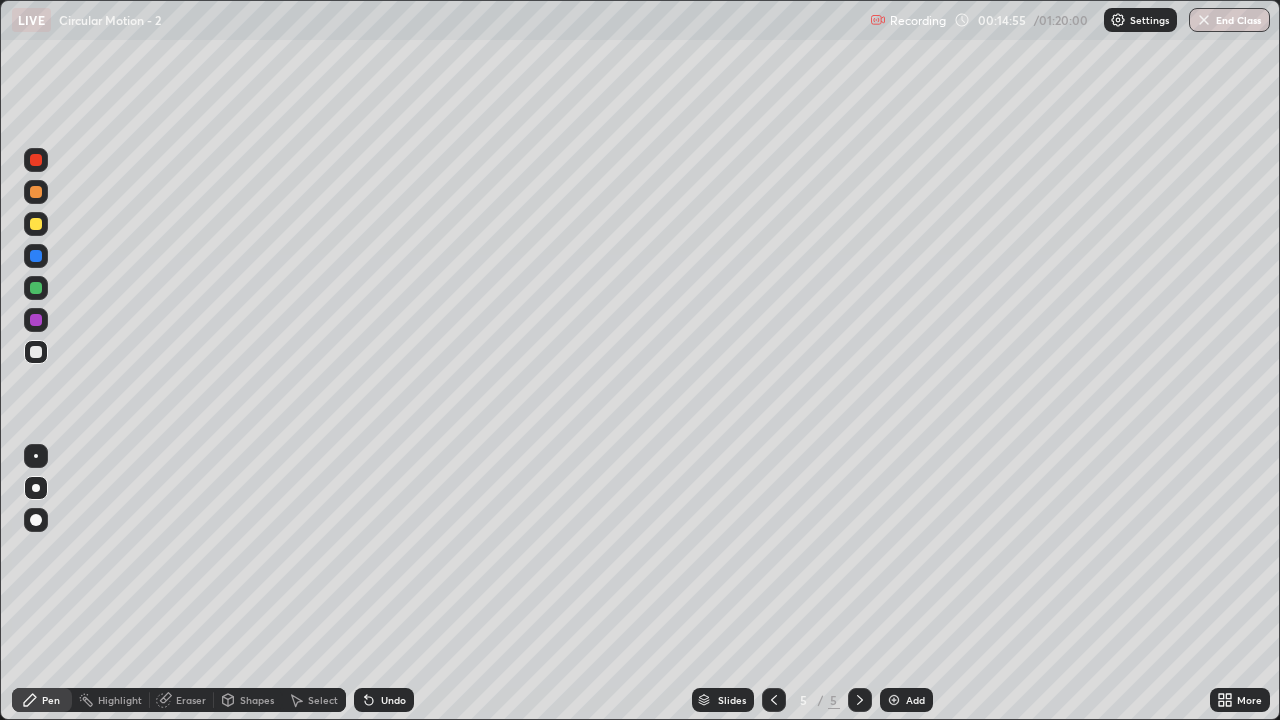 click at bounding box center [36, 224] 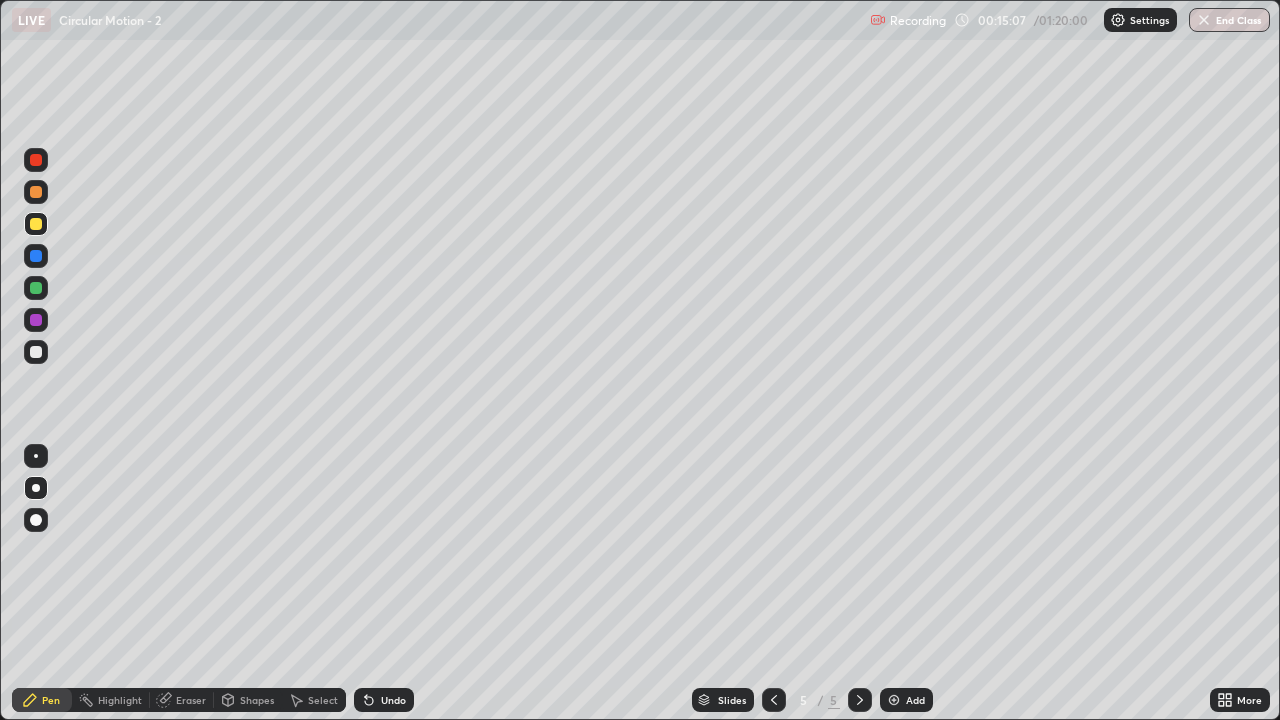 click at bounding box center (36, 352) 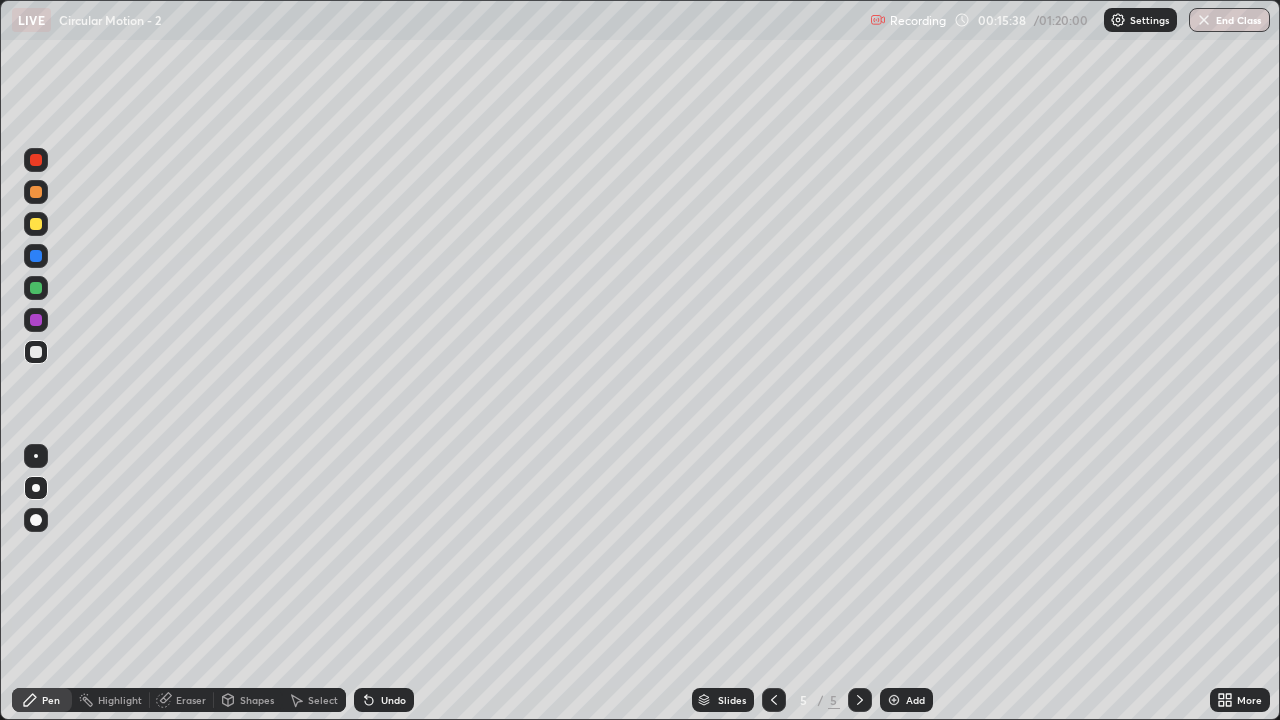 click on "Undo" at bounding box center [384, 700] 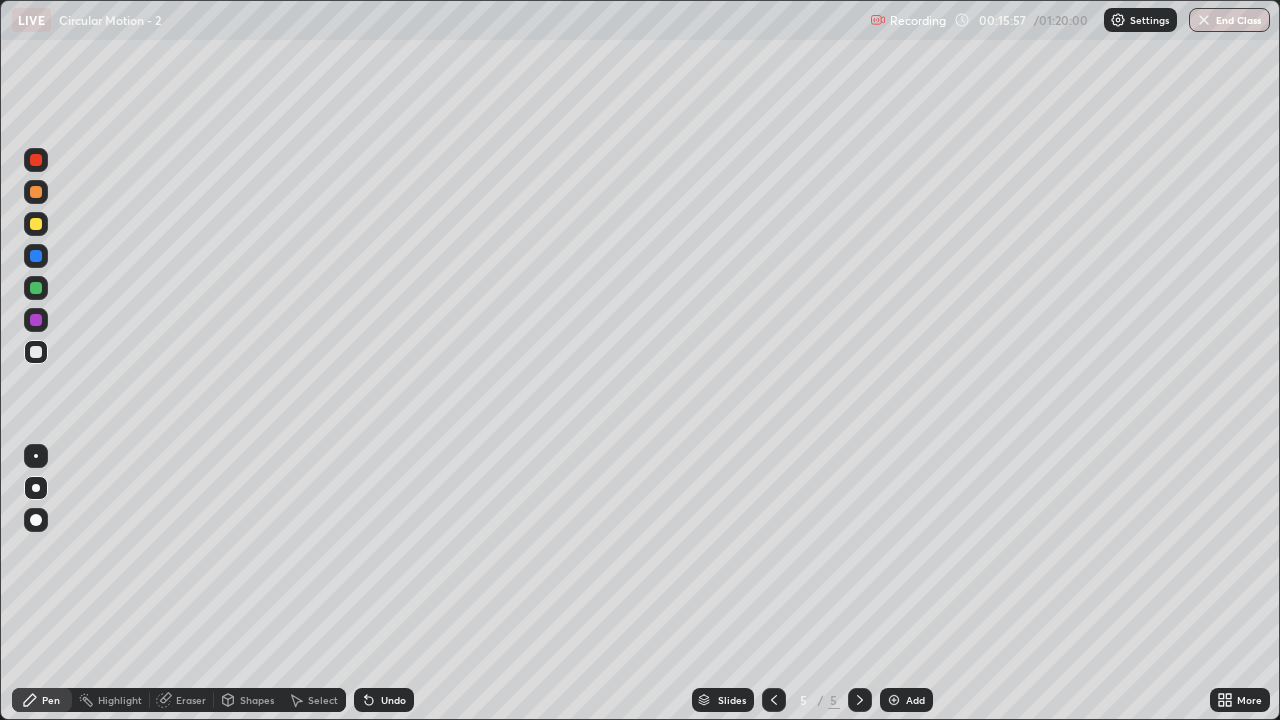 click 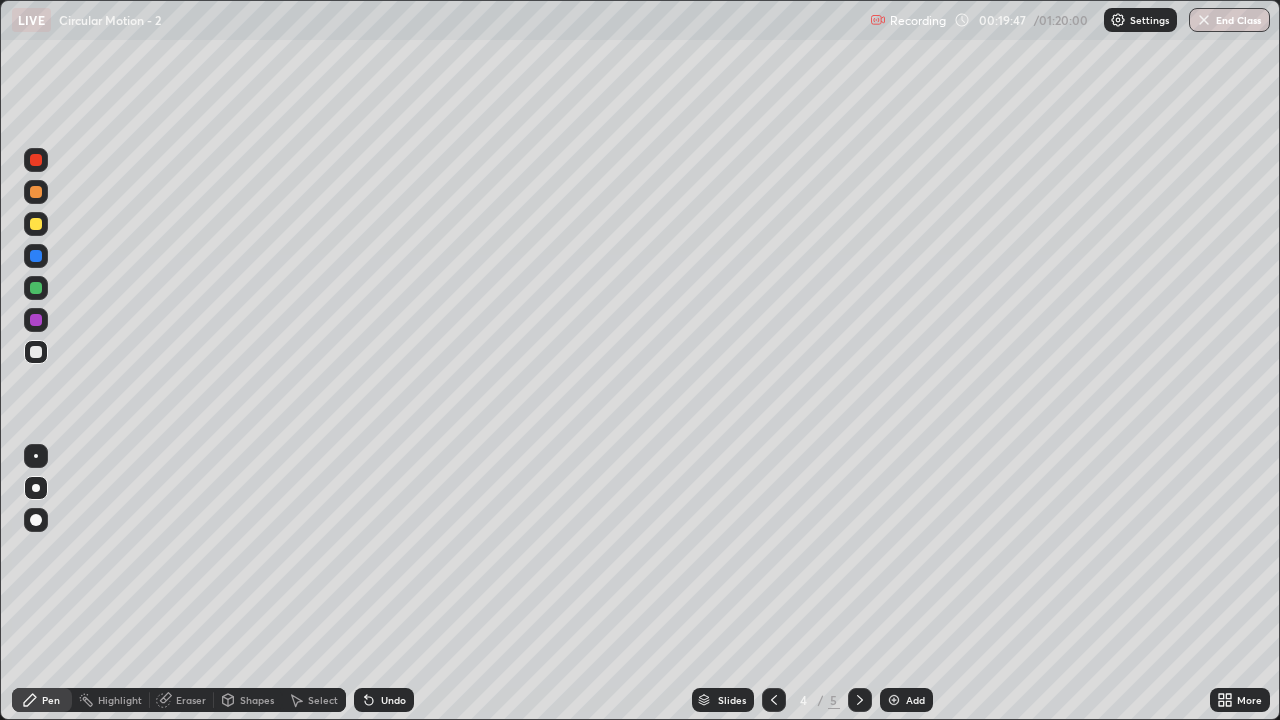 click 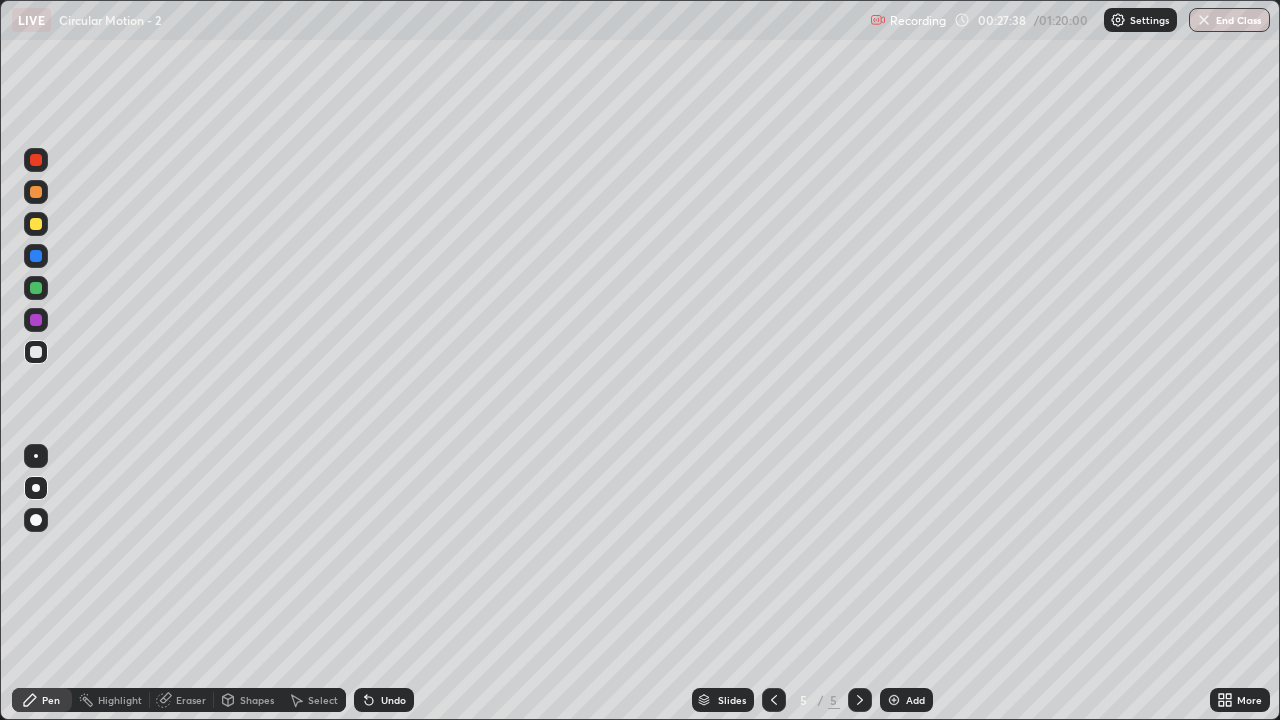 click on "Undo" at bounding box center (393, 700) 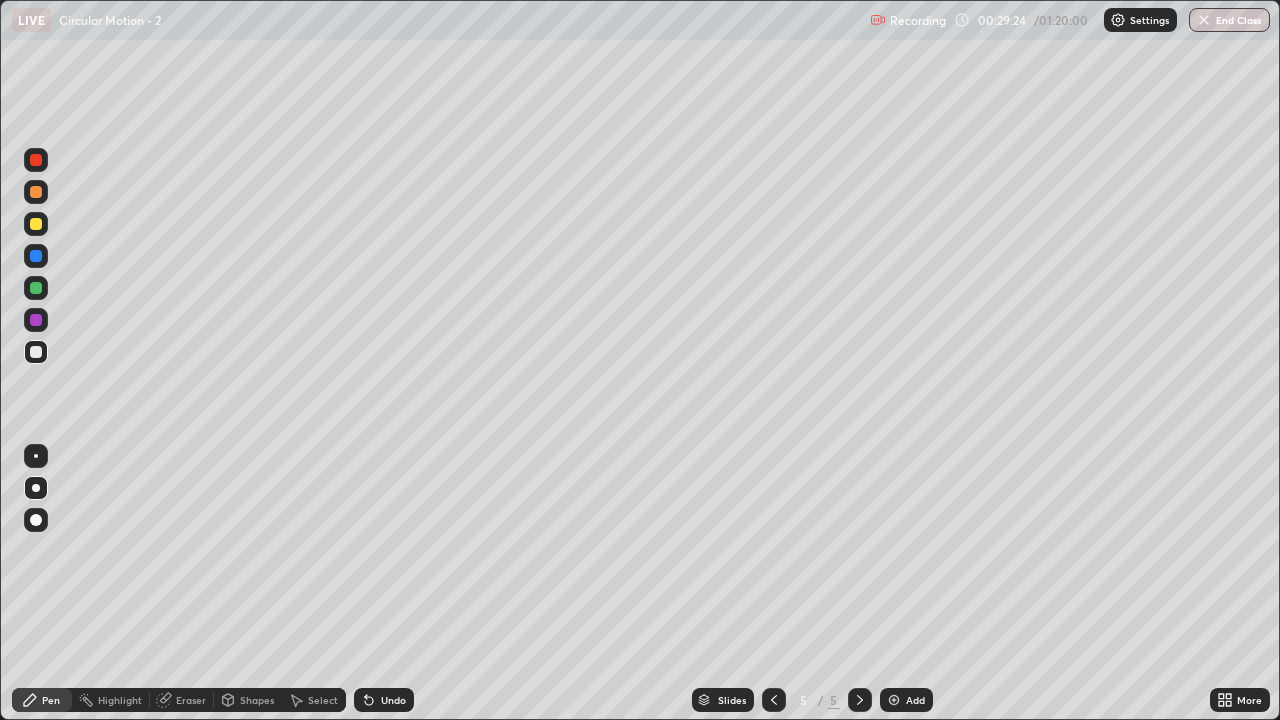 click at bounding box center (894, 700) 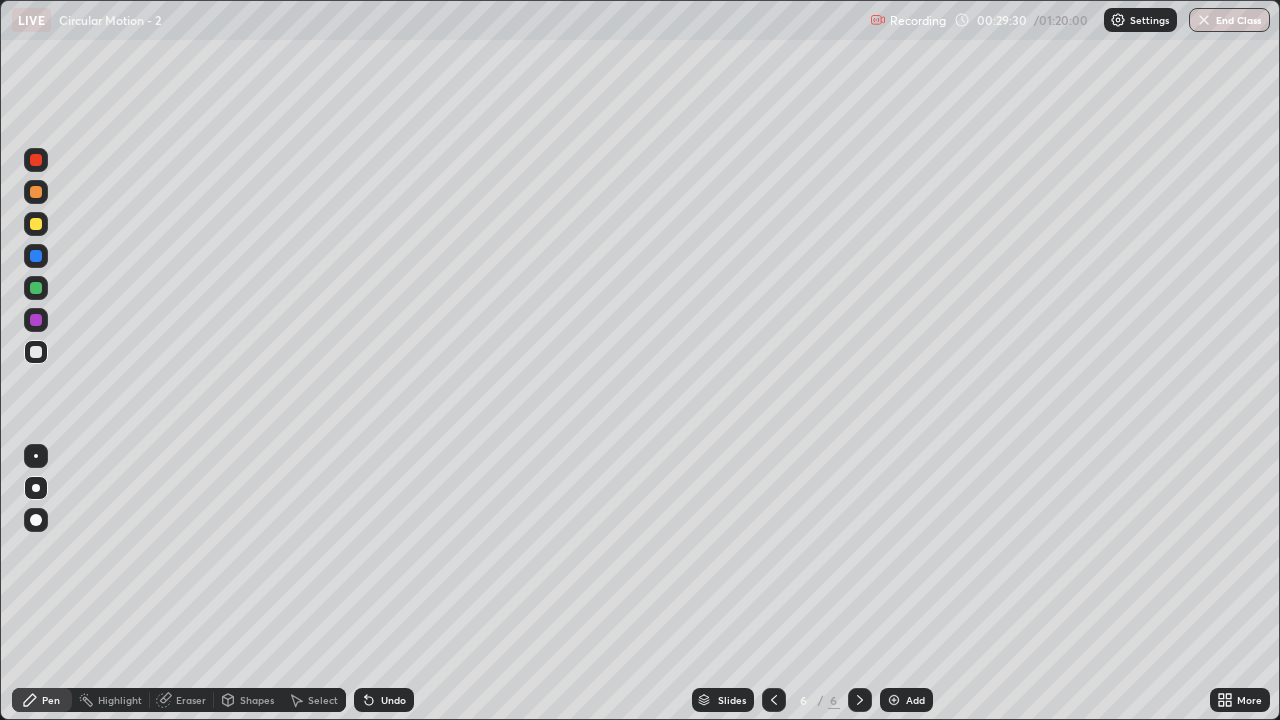 click at bounding box center (36, 288) 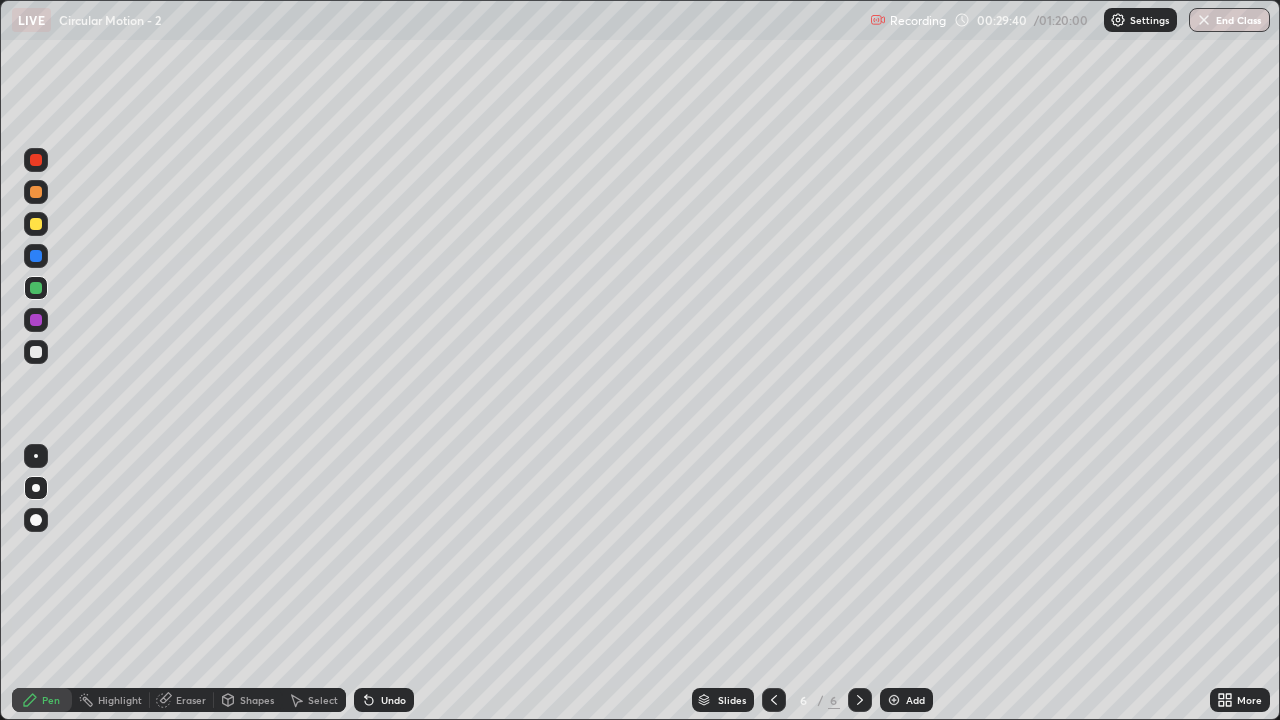 click at bounding box center (36, 352) 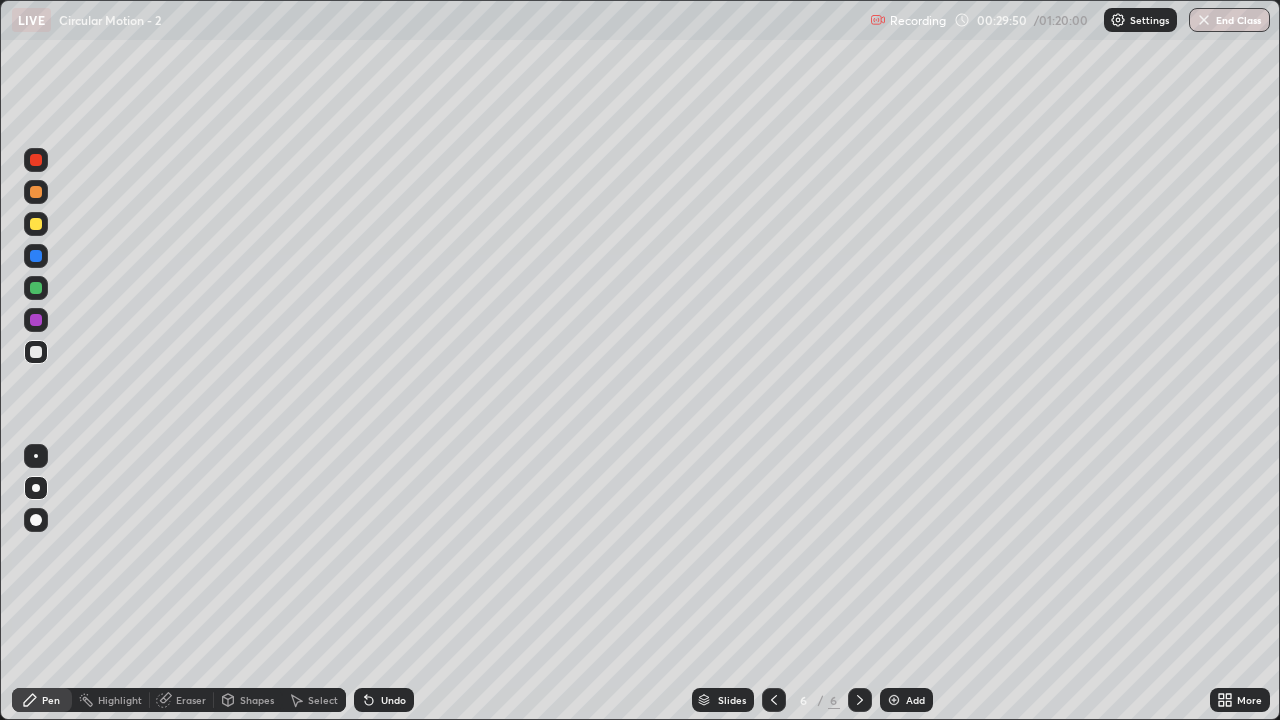 click on "Undo" at bounding box center [384, 700] 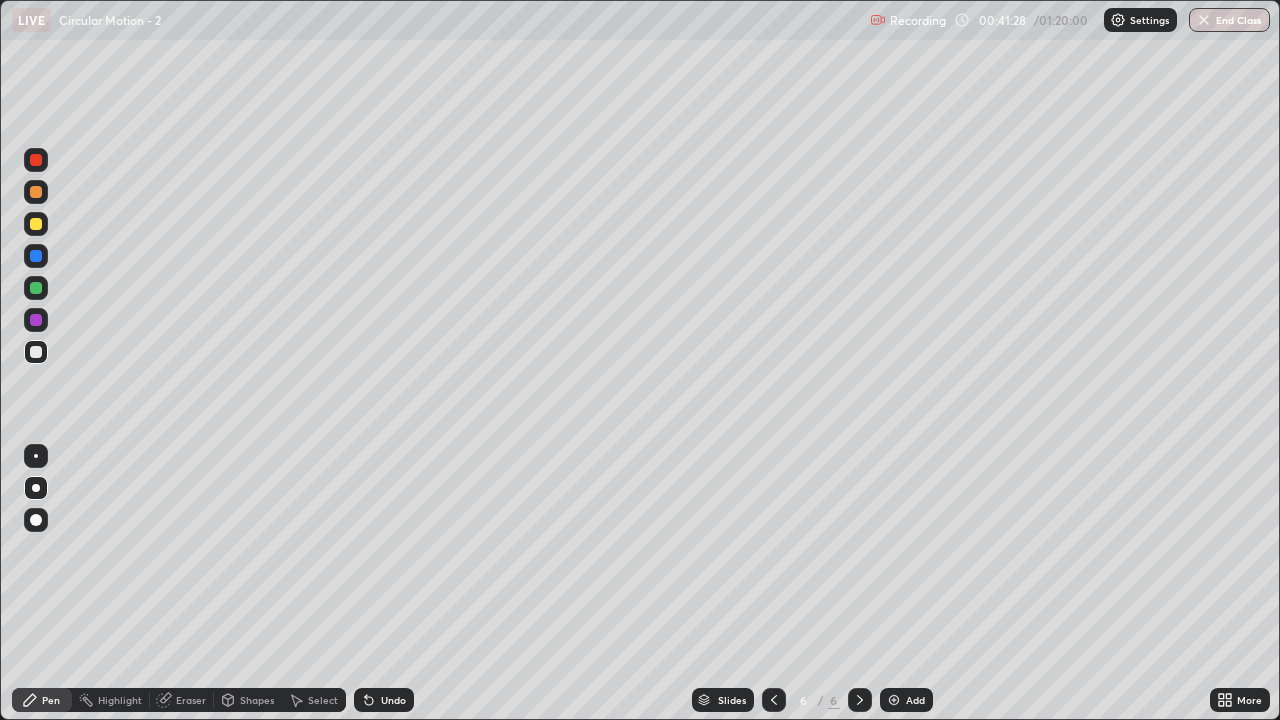 click on "Add" at bounding box center [906, 700] 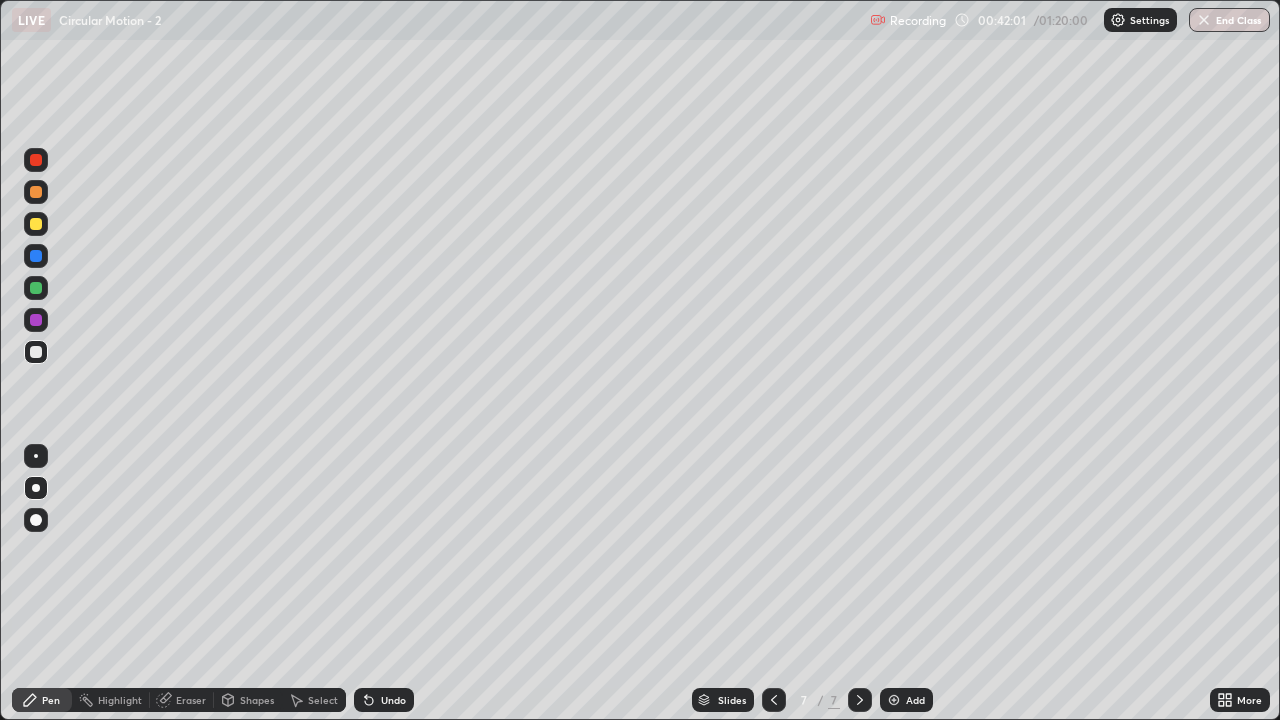 click on "Undo" at bounding box center (393, 700) 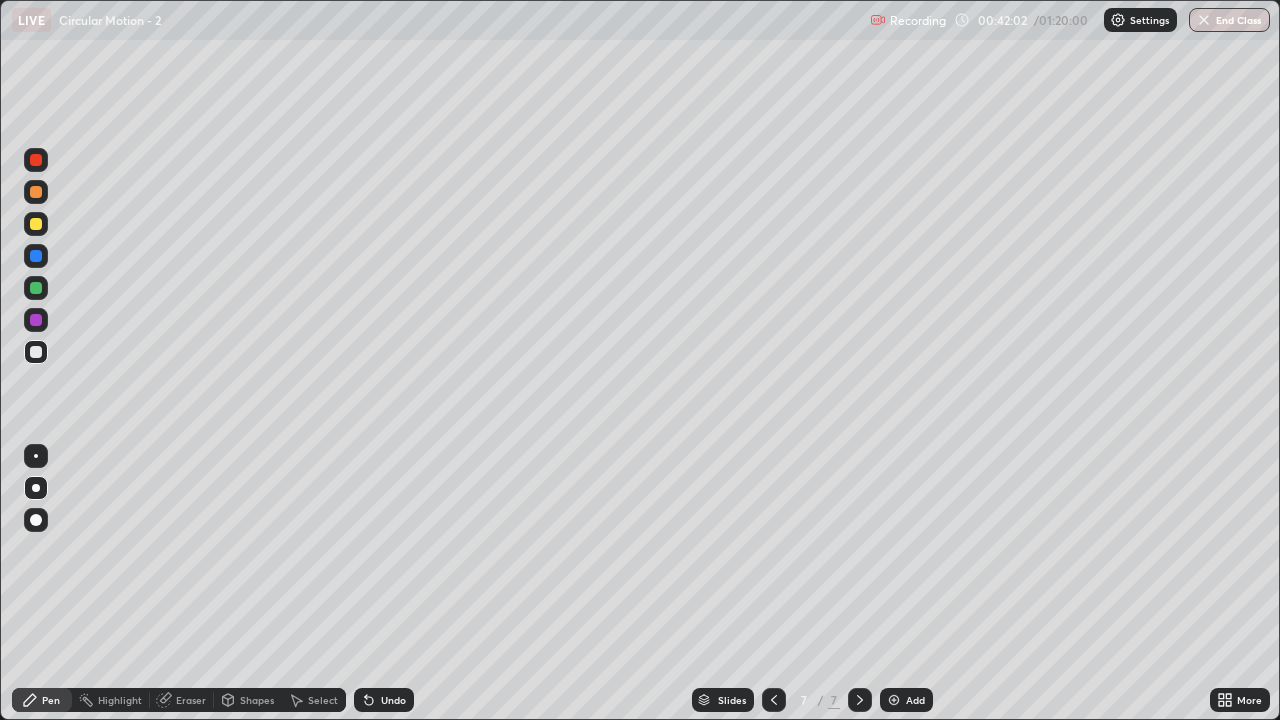 click on "Undo" at bounding box center (393, 700) 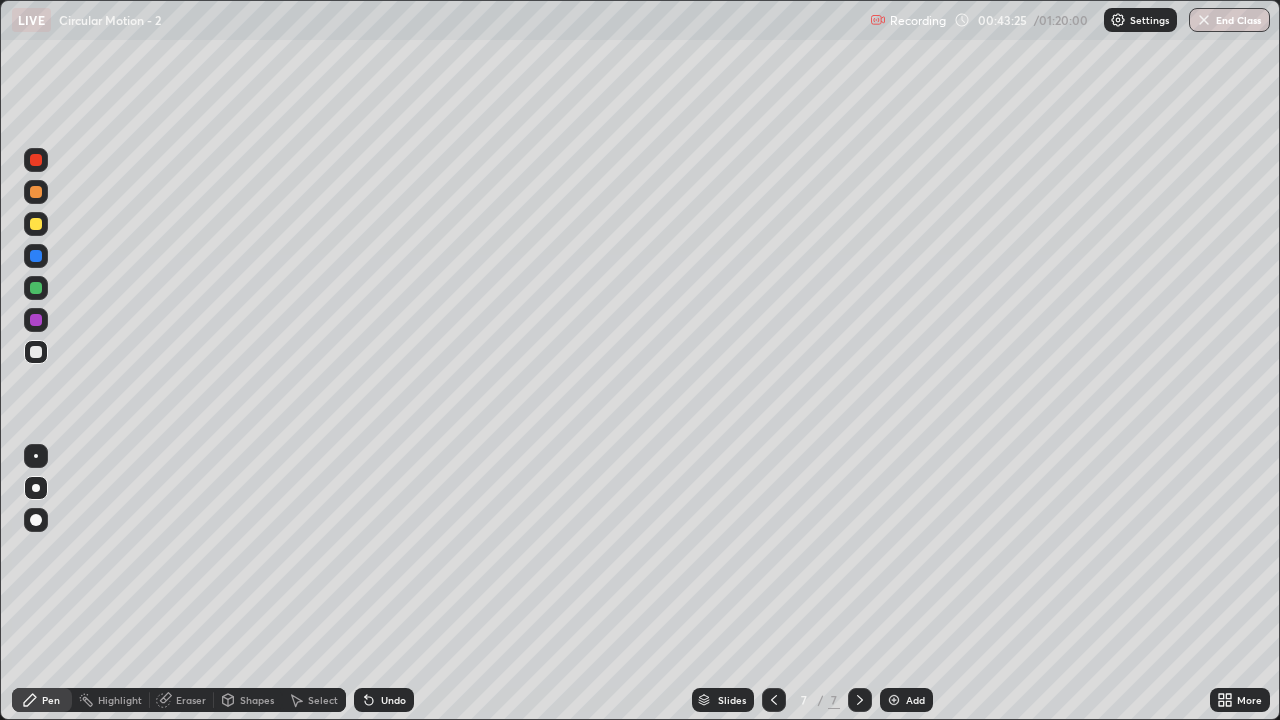 click at bounding box center (36, 224) 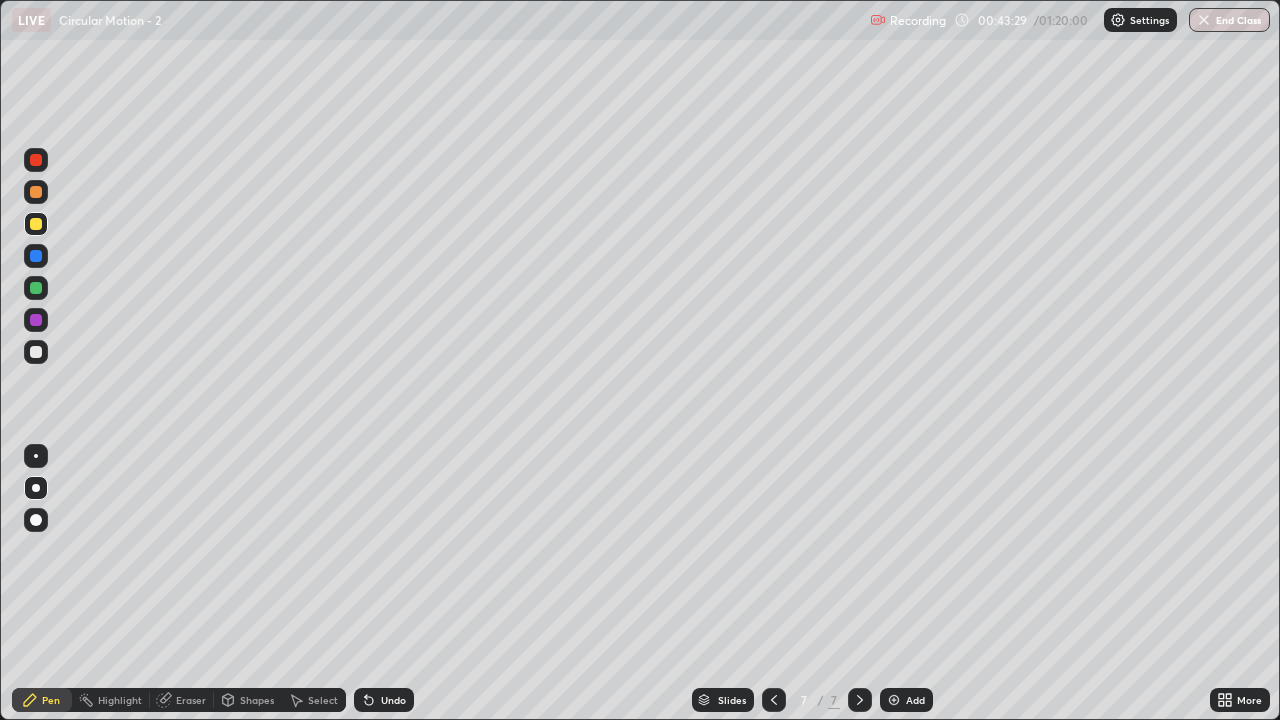 click at bounding box center [36, 352] 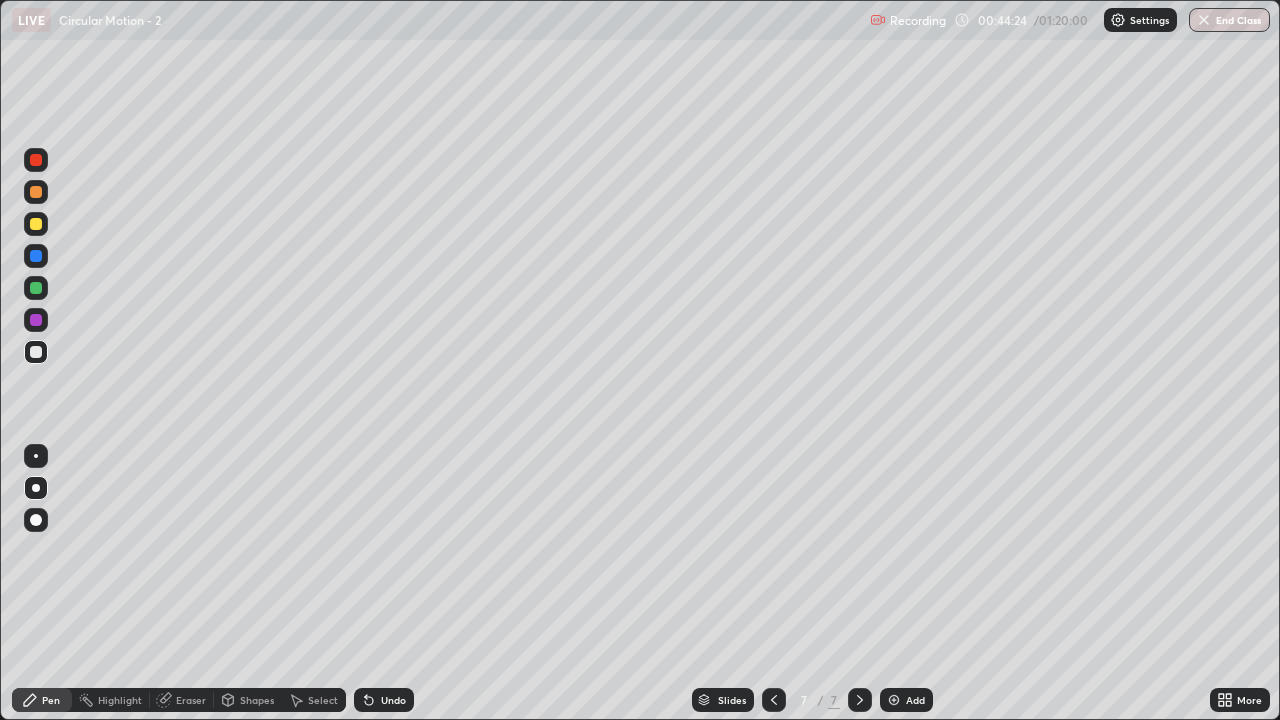 click at bounding box center [36, 224] 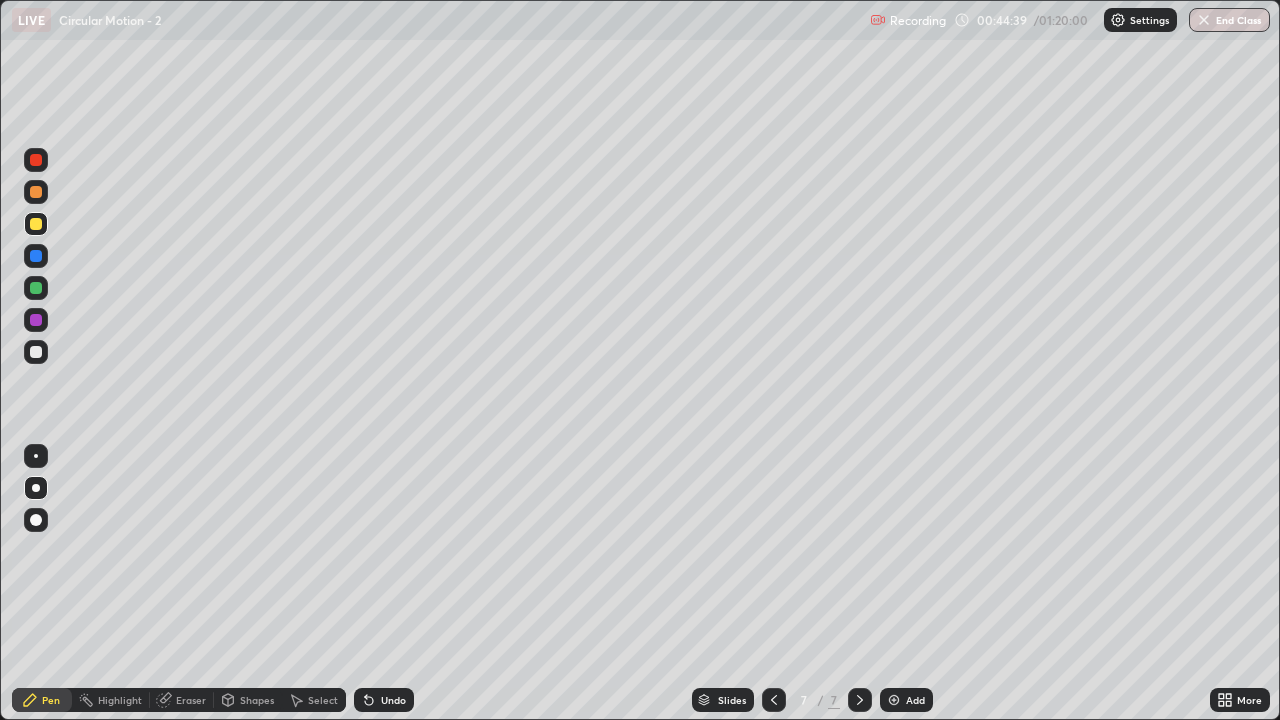 click on "Undo" at bounding box center [393, 700] 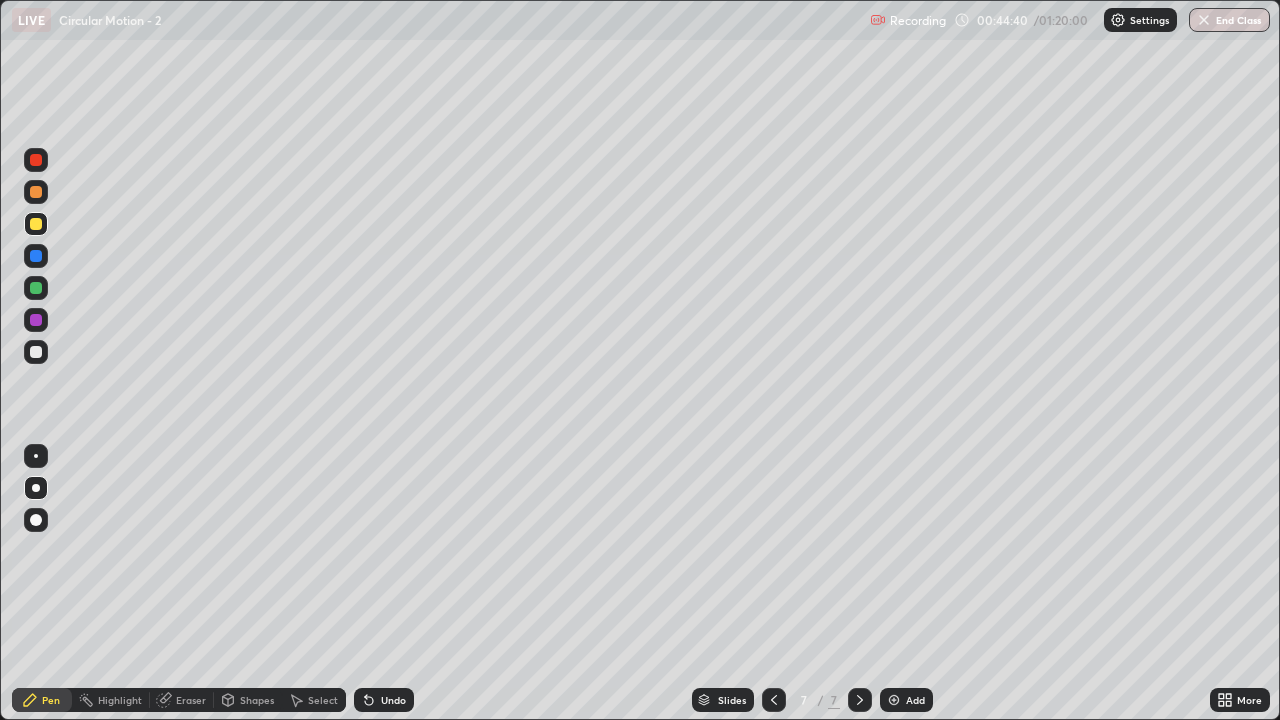 click on "Undo" at bounding box center [393, 700] 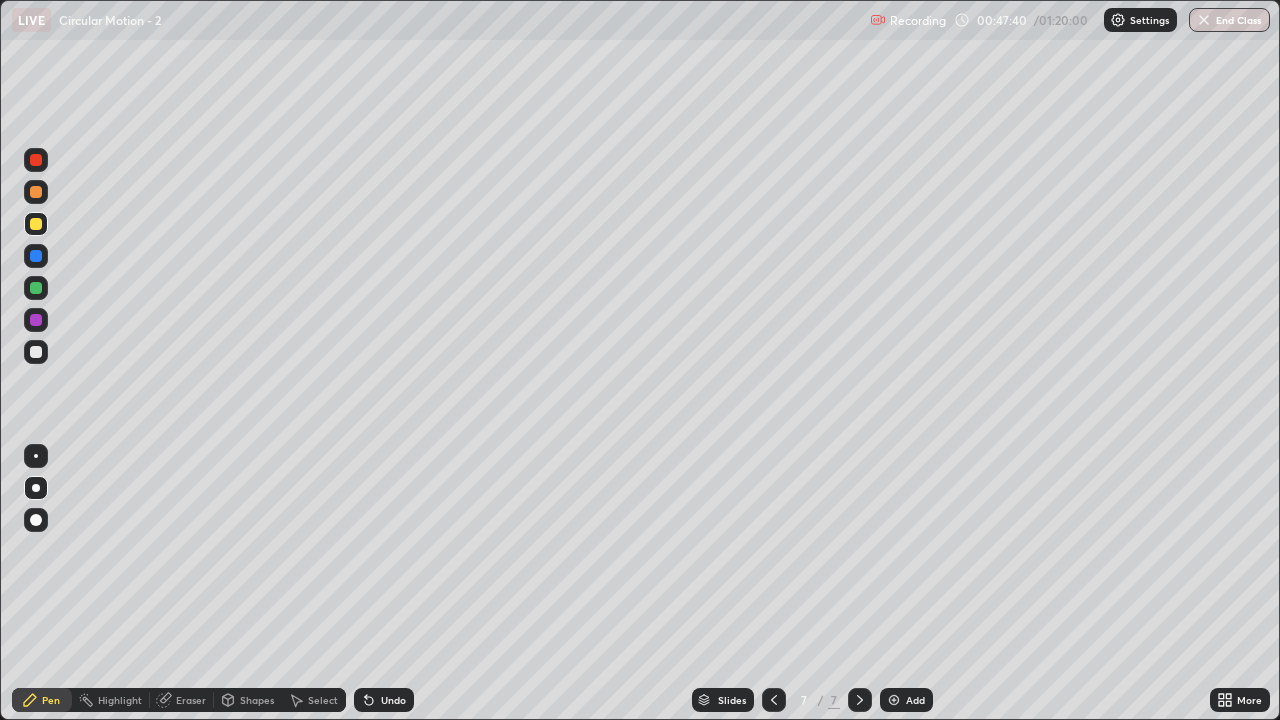 click on "End Class" at bounding box center (1229, 20) 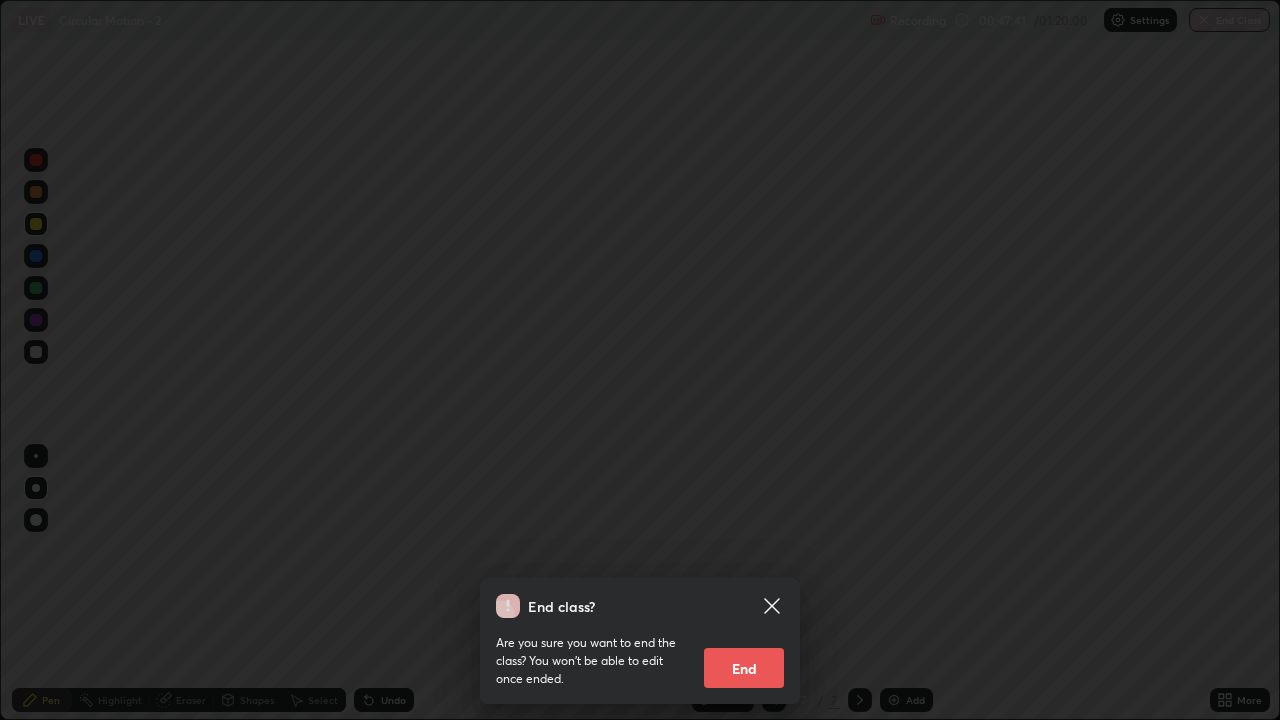 click on "End" at bounding box center (744, 668) 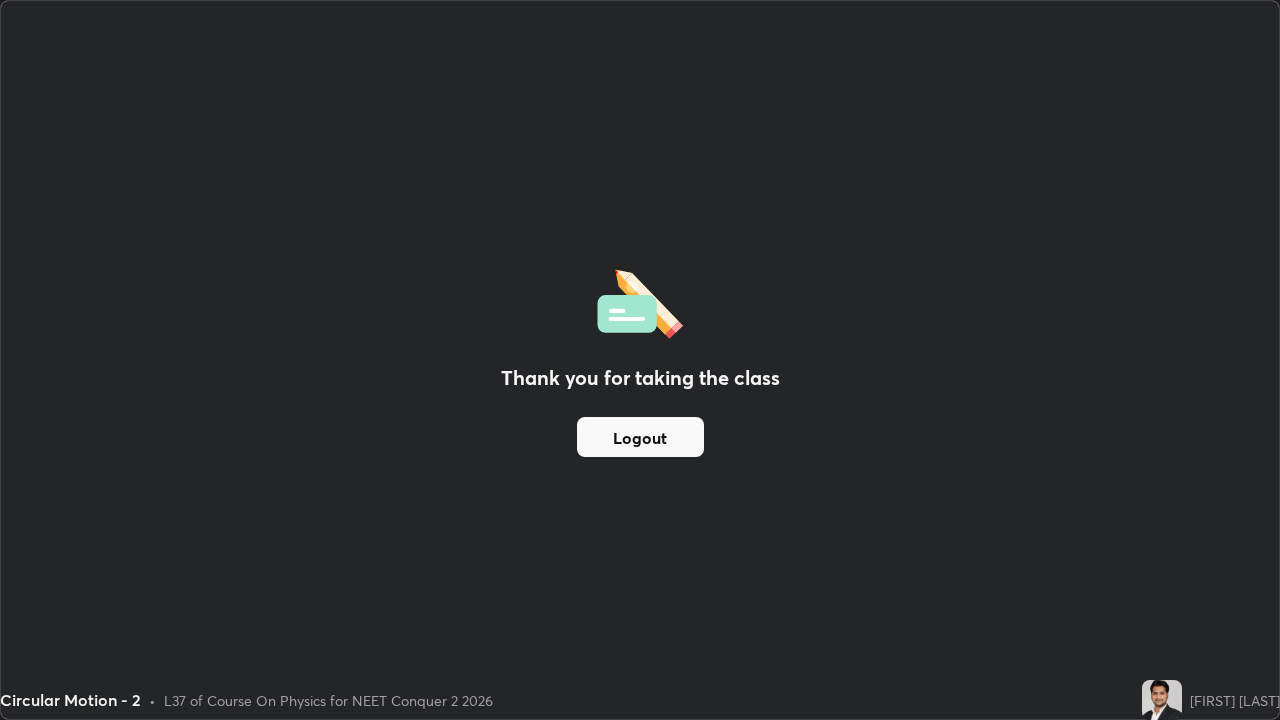 click on "Logout" at bounding box center [640, 437] 